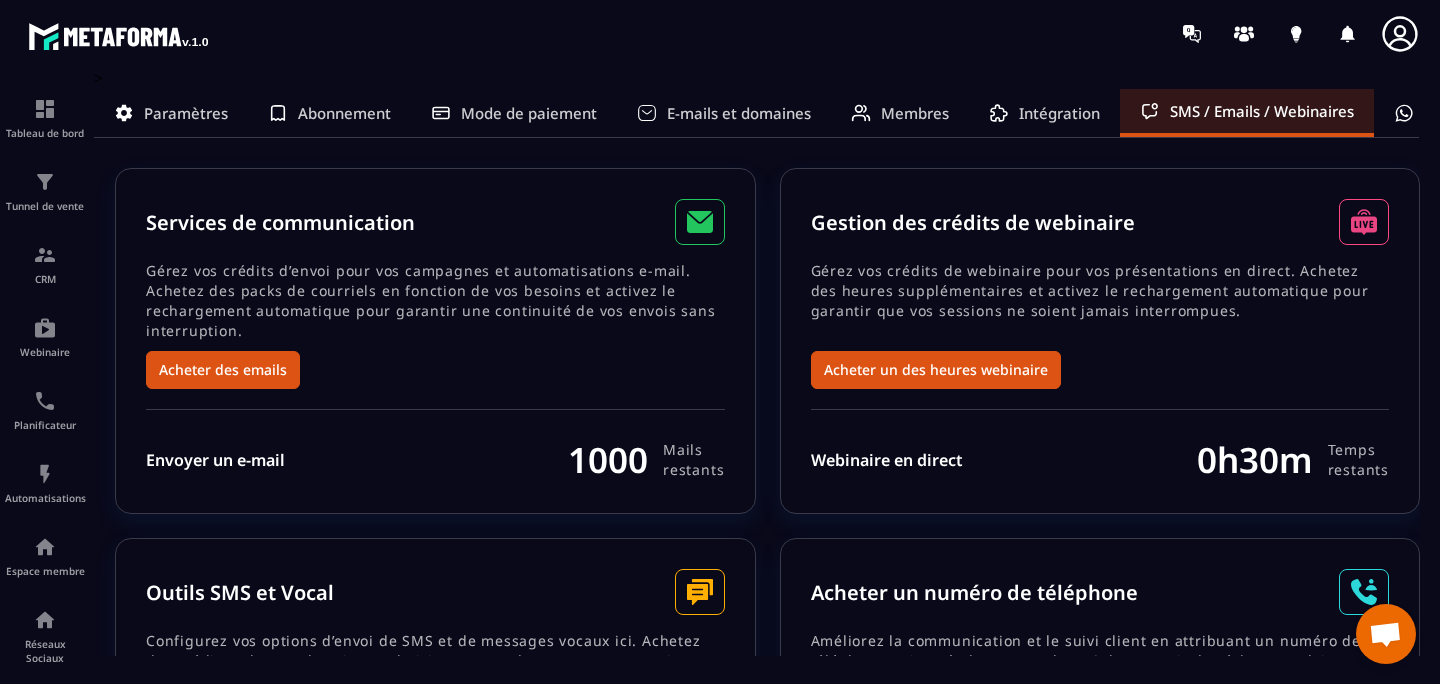 scroll, scrollTop: 0, scrollLeft: 0, axis: both 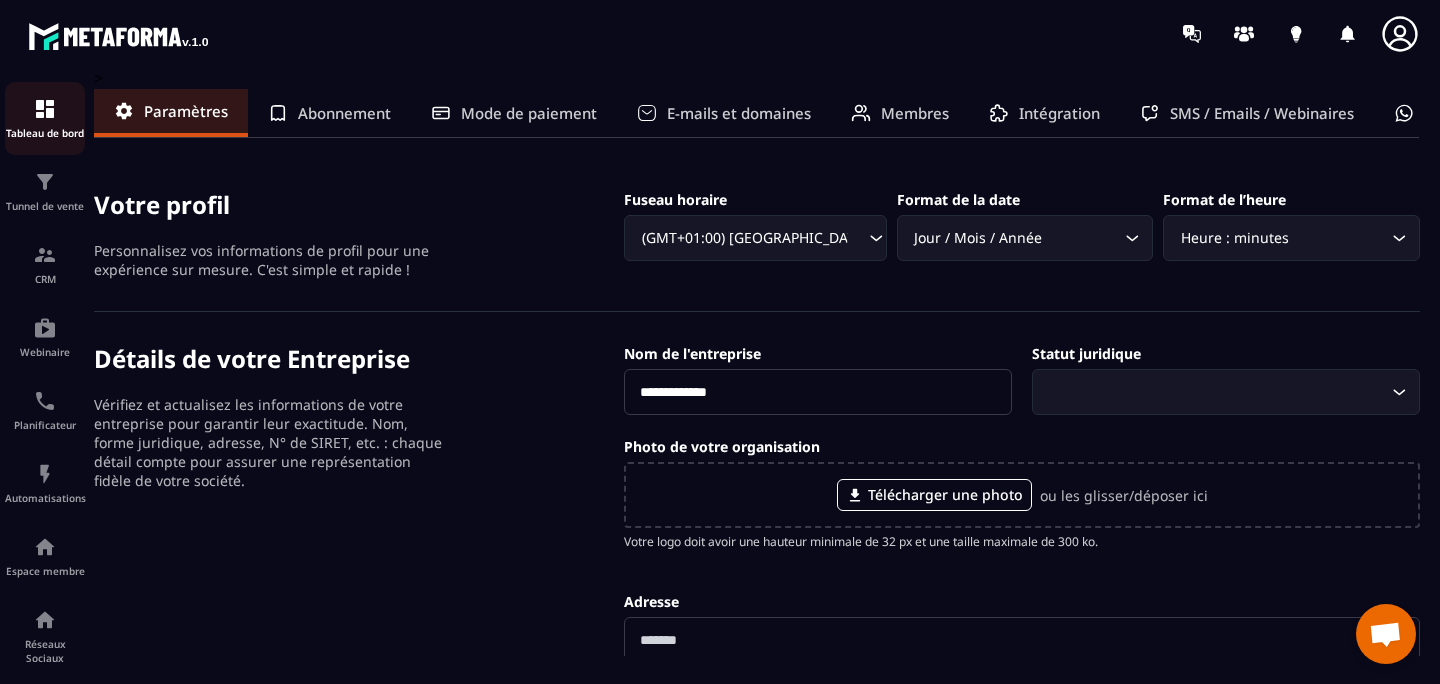 click on "Tableau de bord" at bounding box center [45, 133] 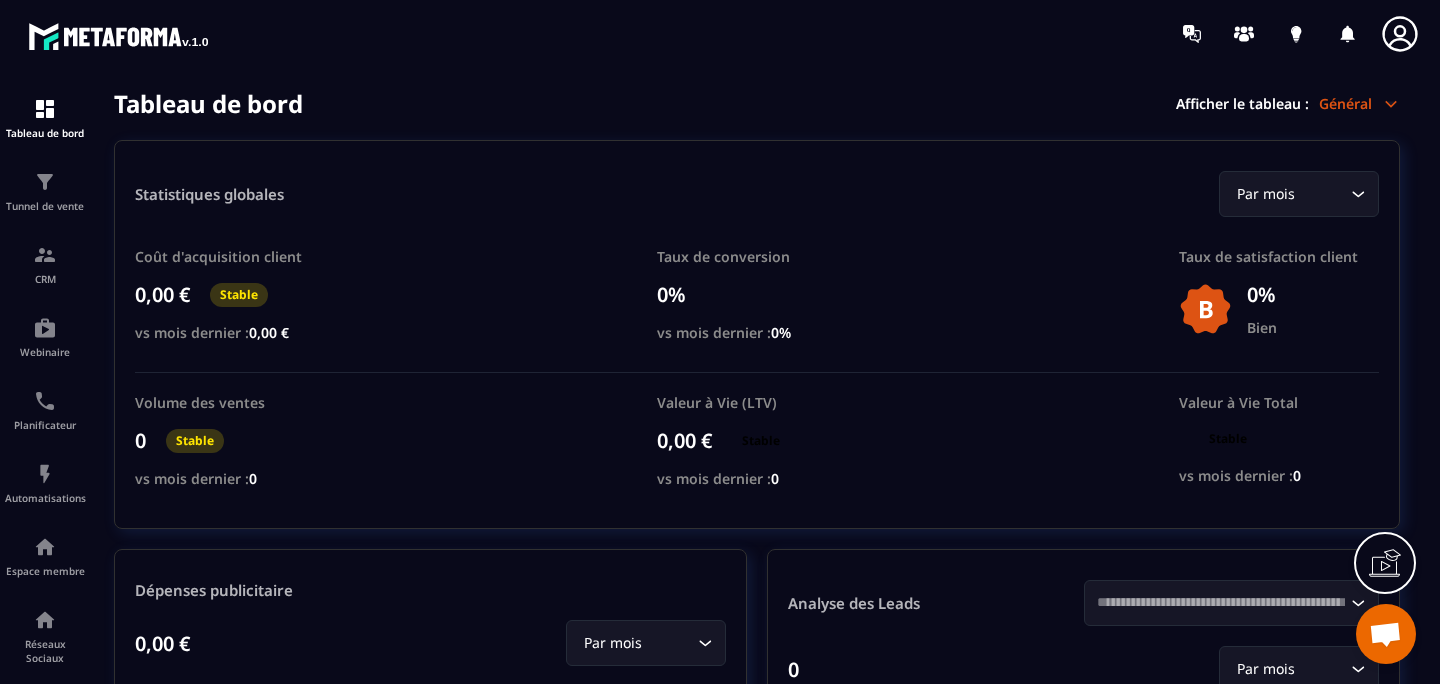 click at bounding box center (117, 33) 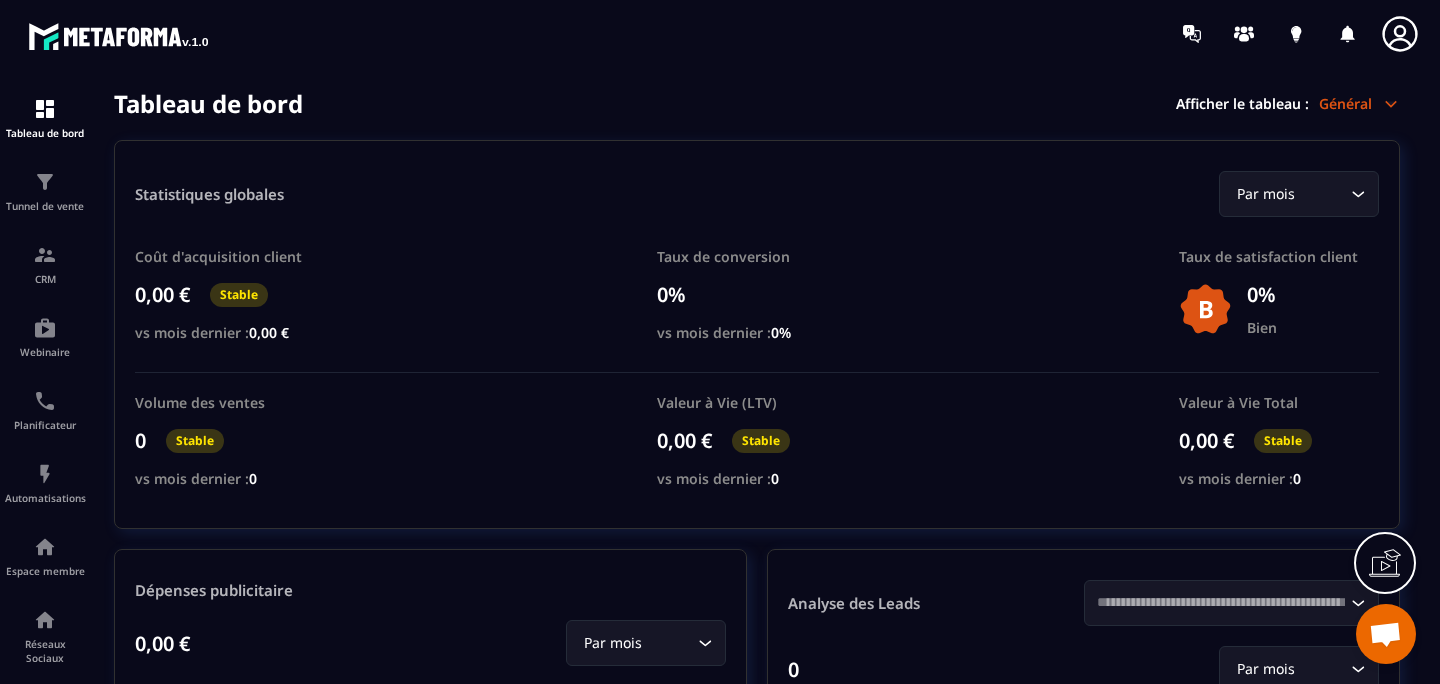 click at bounding box center [118, 36] 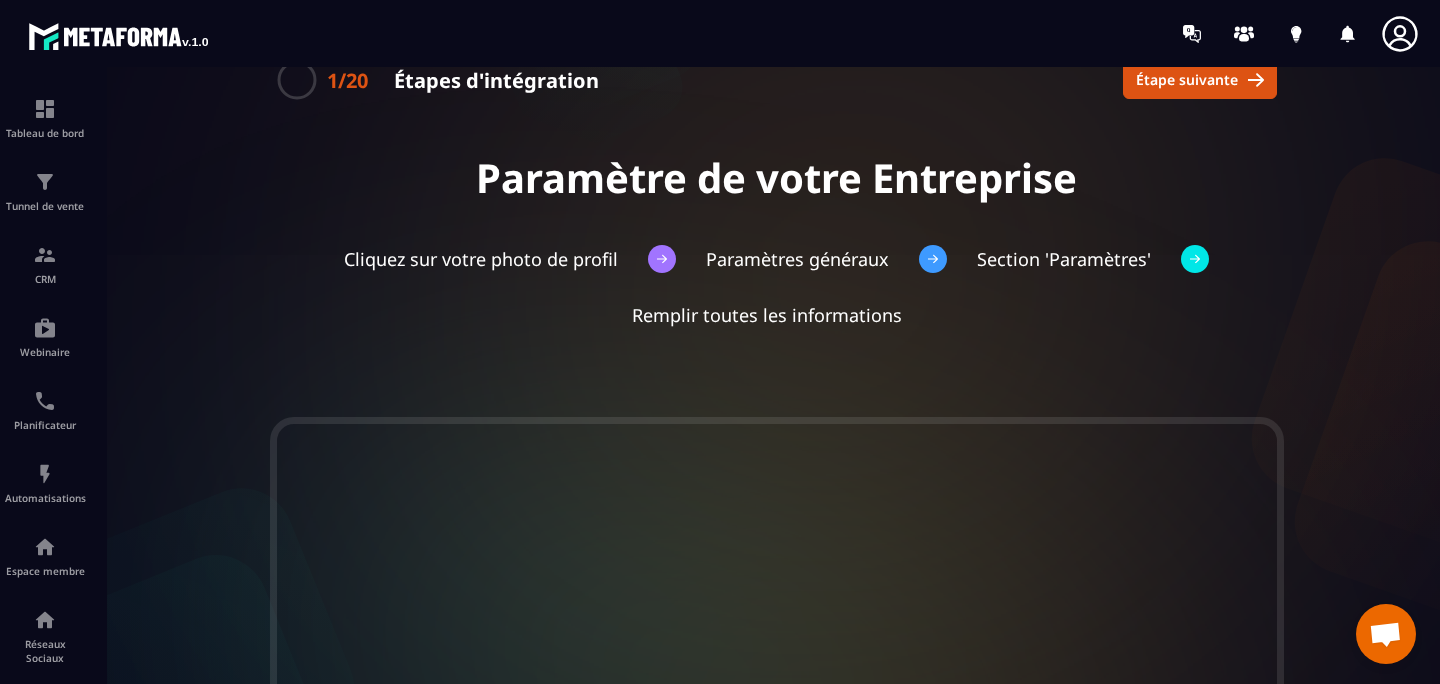 scroll, scrollTop: 0, scrollLeft: 0, axis: both 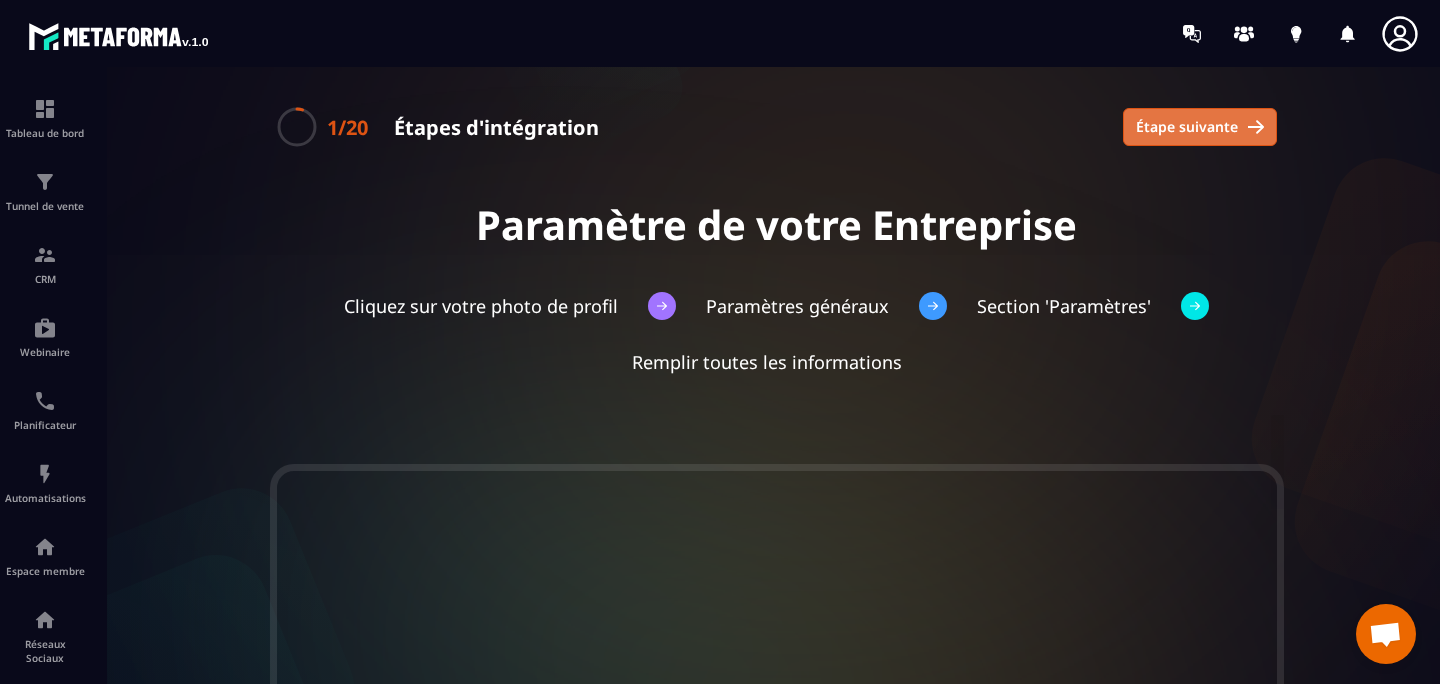 click 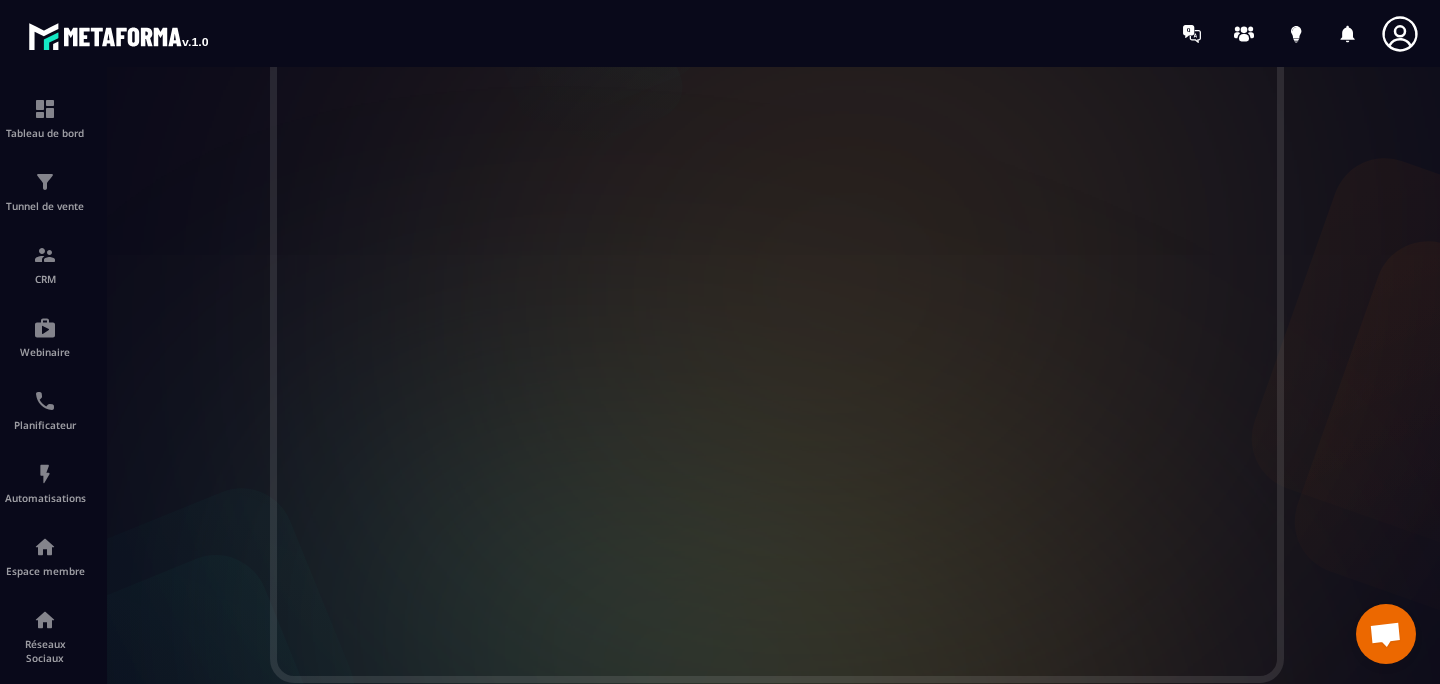 scroll, scrollTop: 0, scrollLeft: 0, axis: both 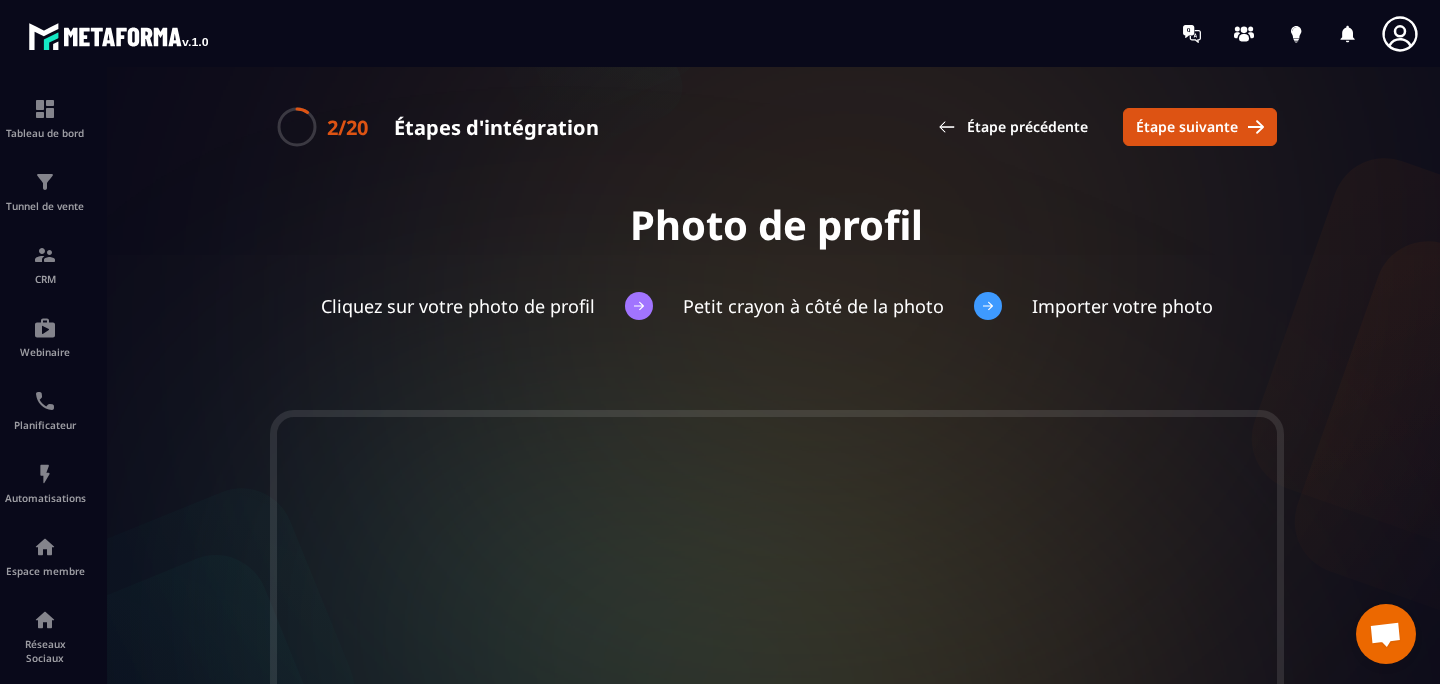 click 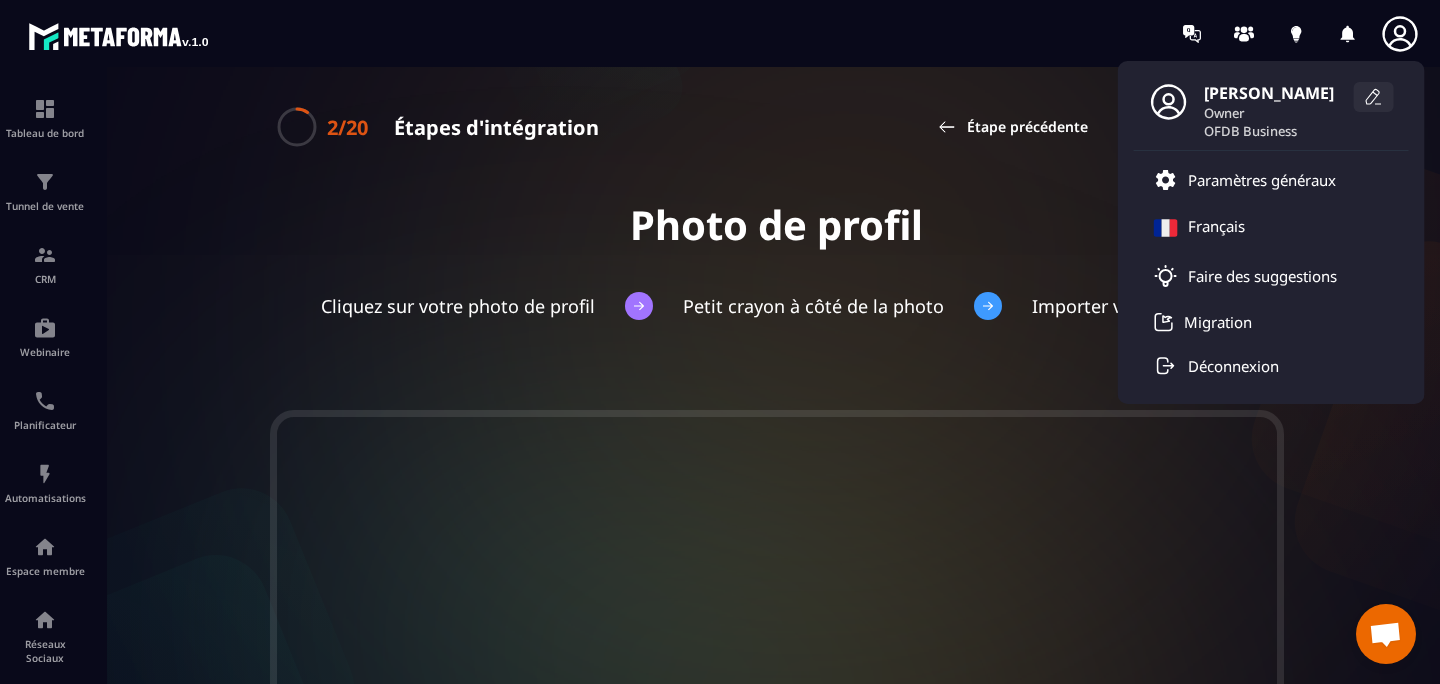 click 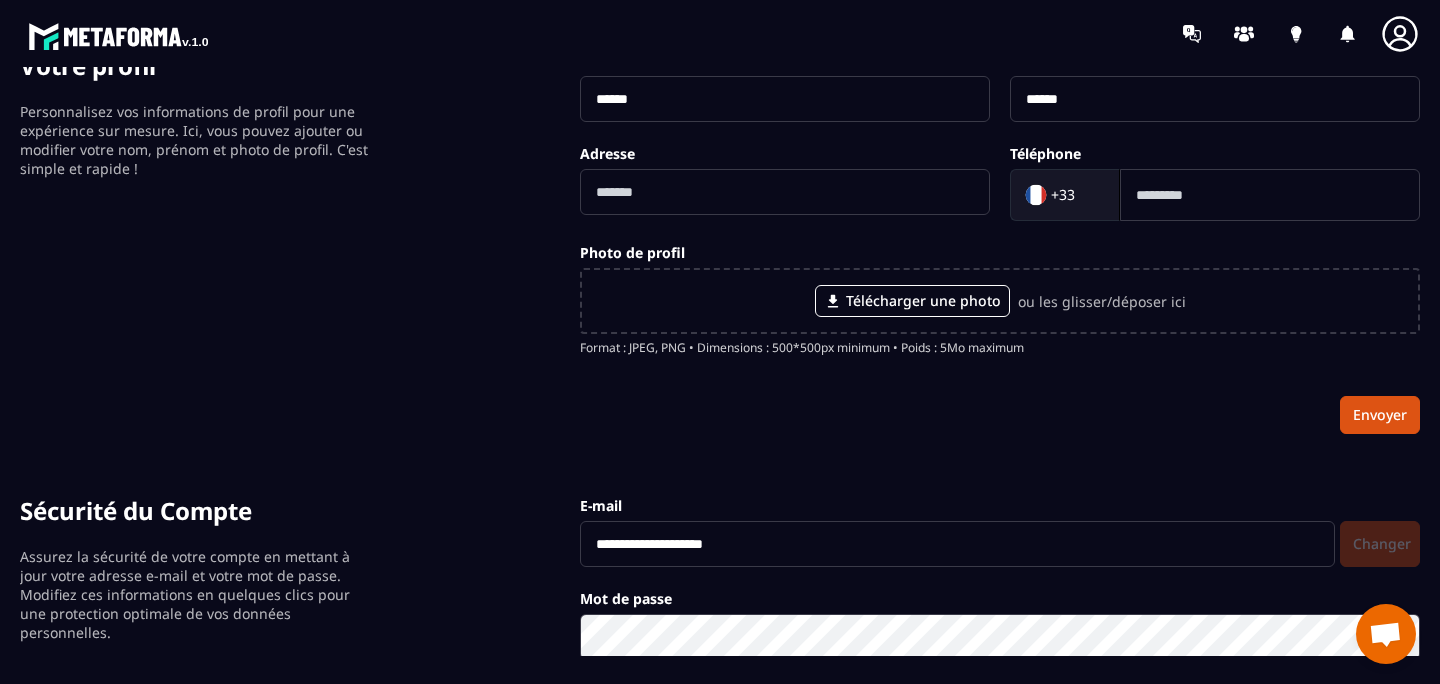 scroll, scrollTop: 0, scrollLeft: 0, axis: both 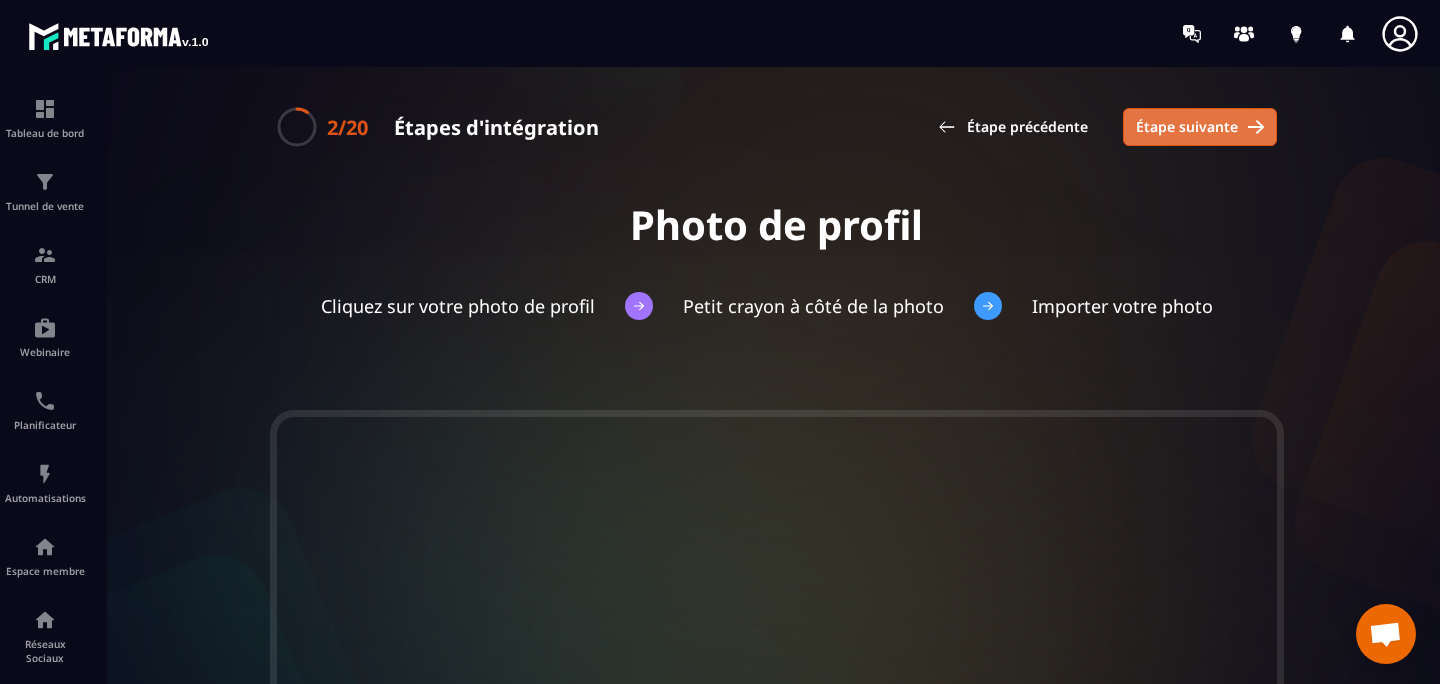click on "Étape suivante" at bounding box center (1187, 127) 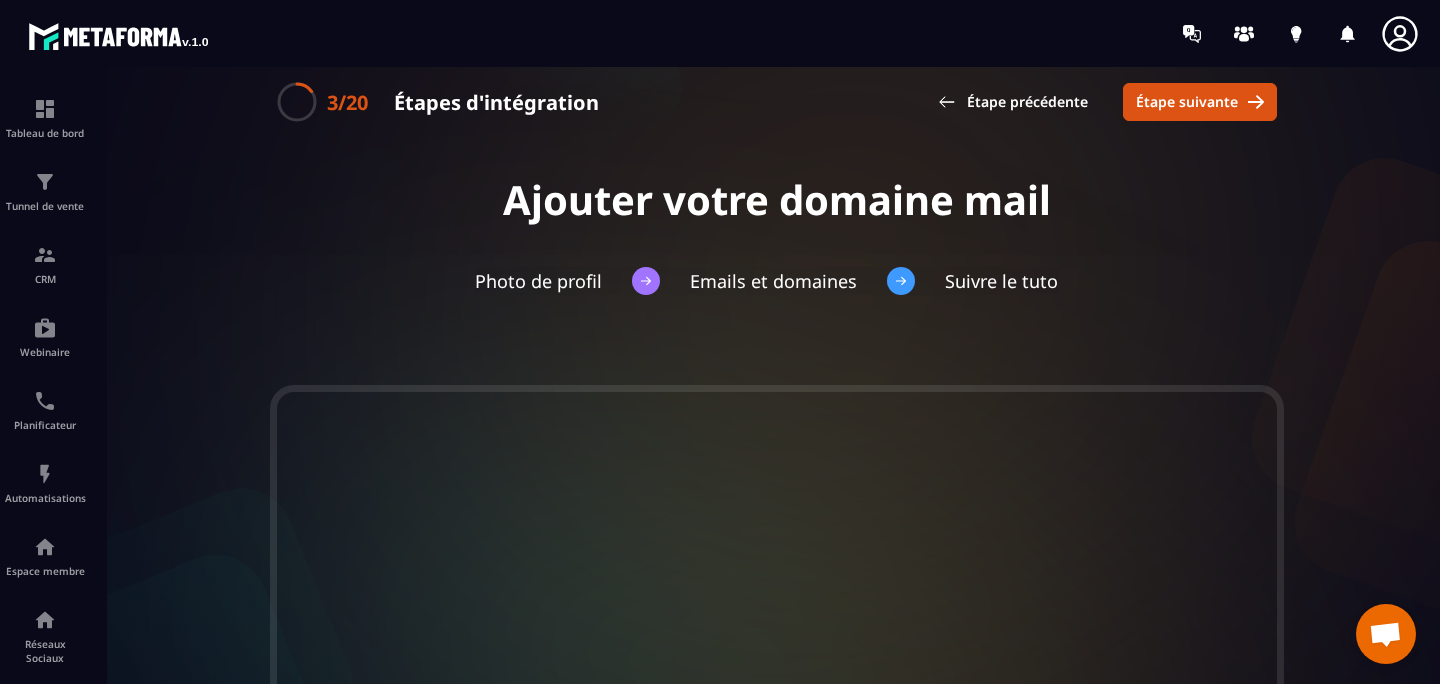 scroll, scrollTop: 0, scrollLeft: 0, axis: both 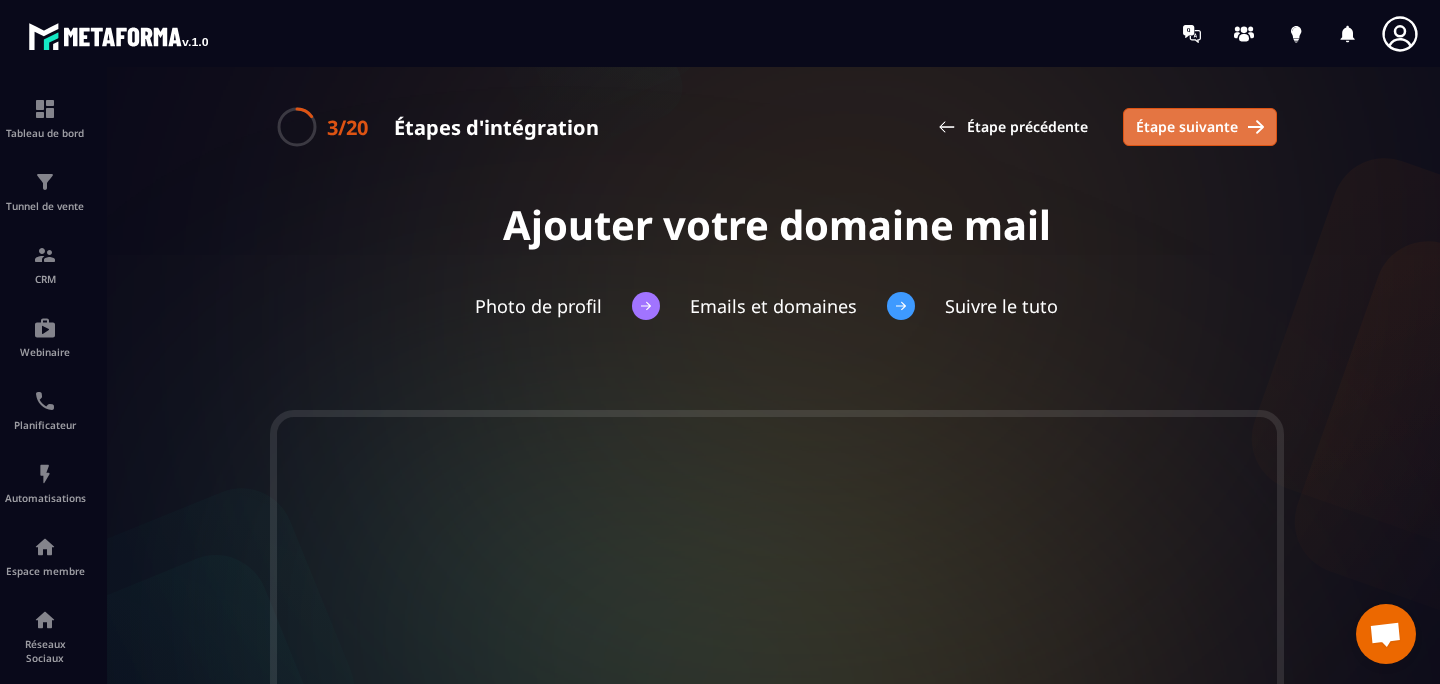 click on "Étape suivante" at bounding box center (1200, 127) 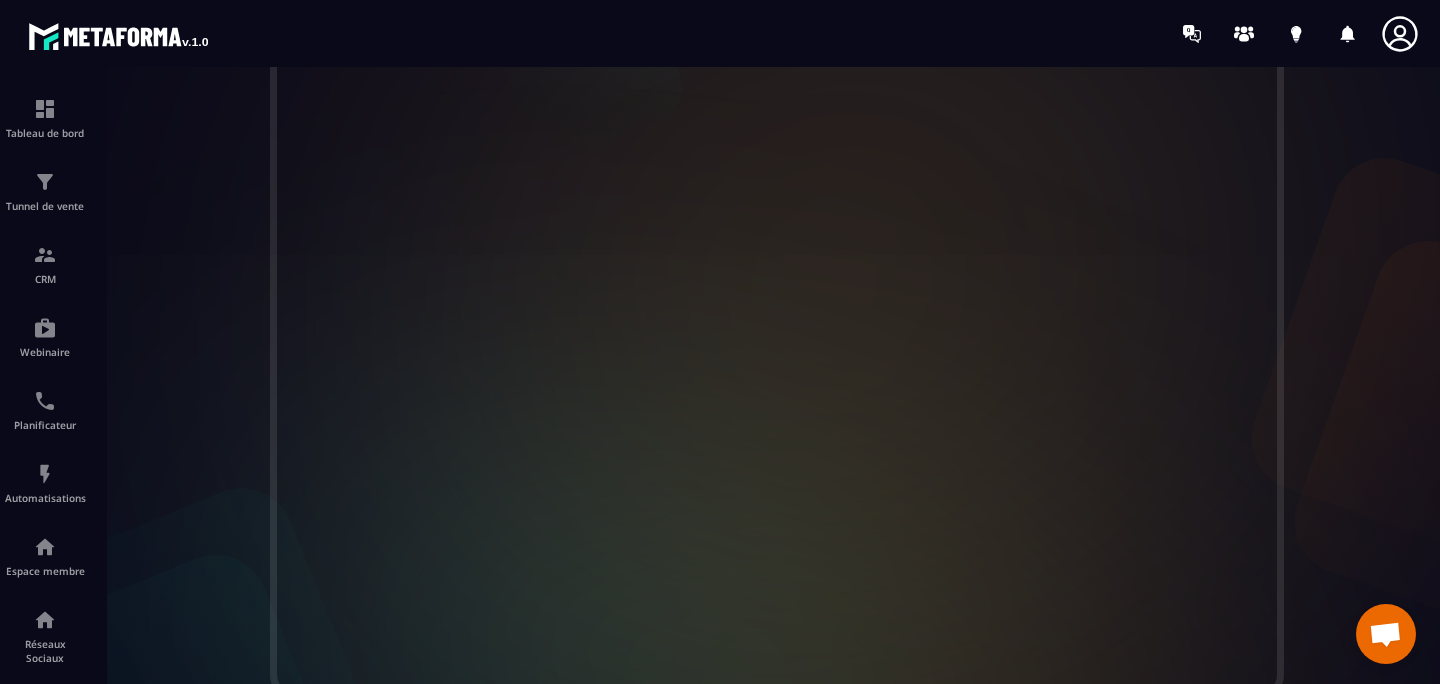 scroll, scrollTop: 450, scrollLeft: 0, axis: vertical 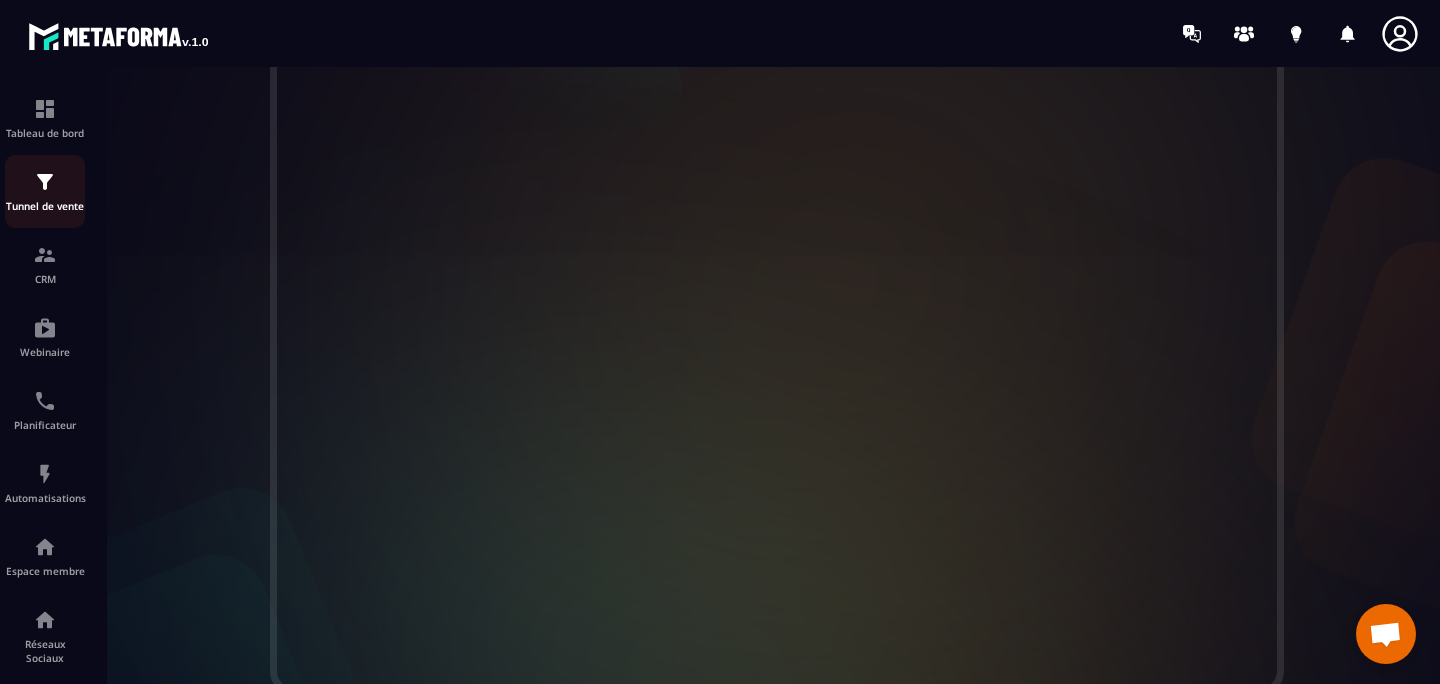 click on "Tunnel de vente" at bounding box center (45, 191) 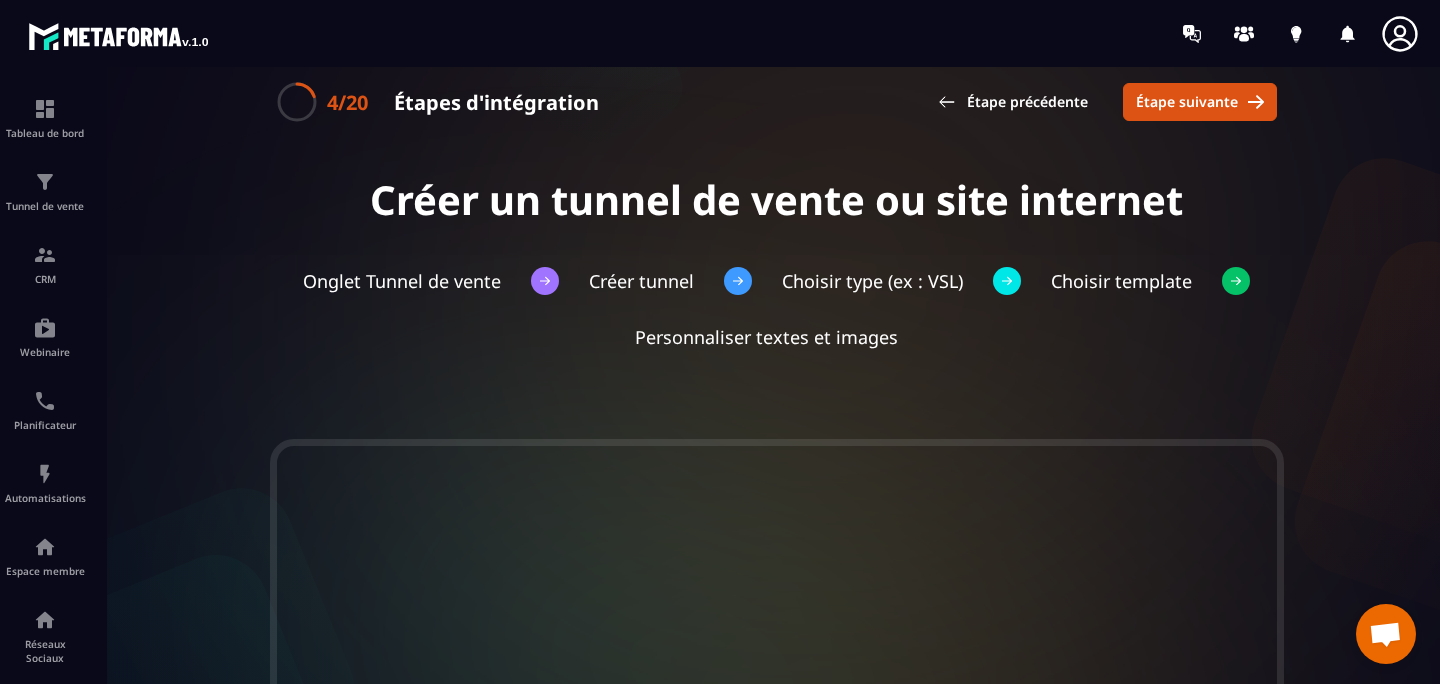 scroll, scrollTop: 0, scrollLeft: 0, axis: both 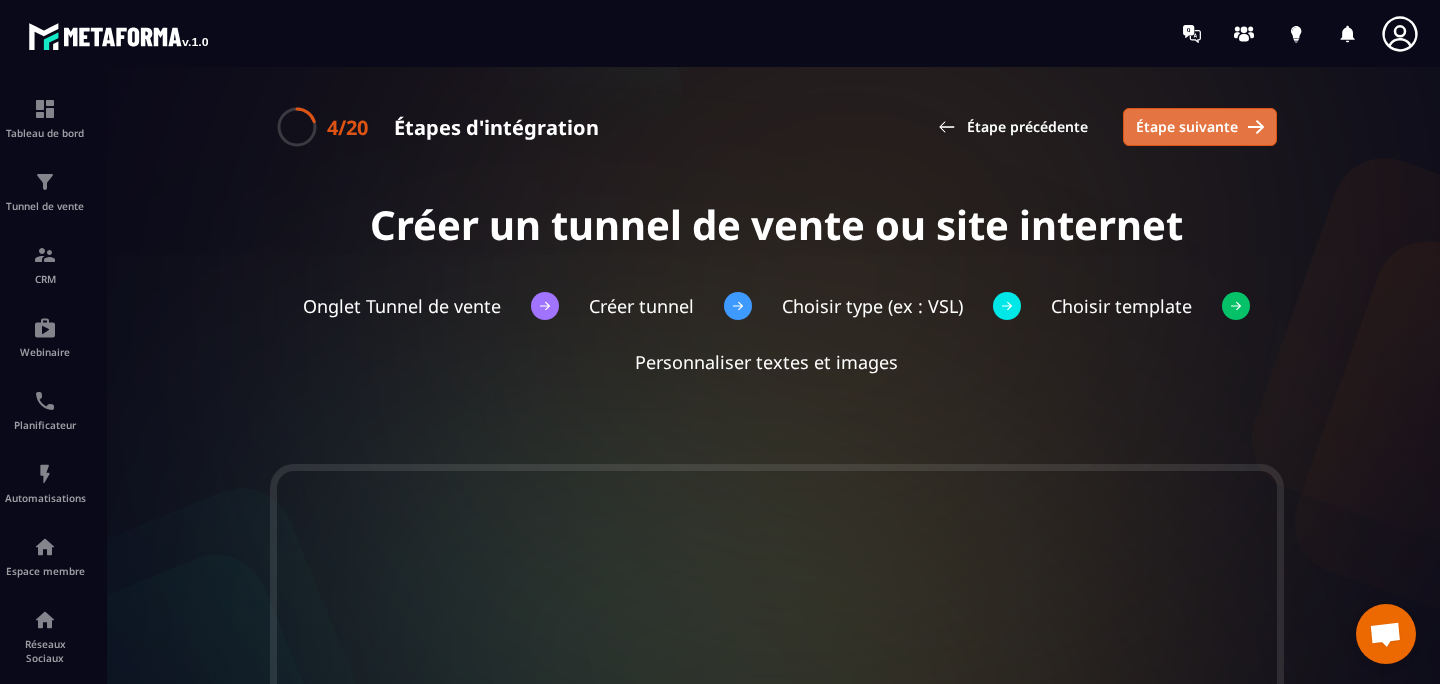 click on "Étape suivante" at bounding box center [1200, 127] 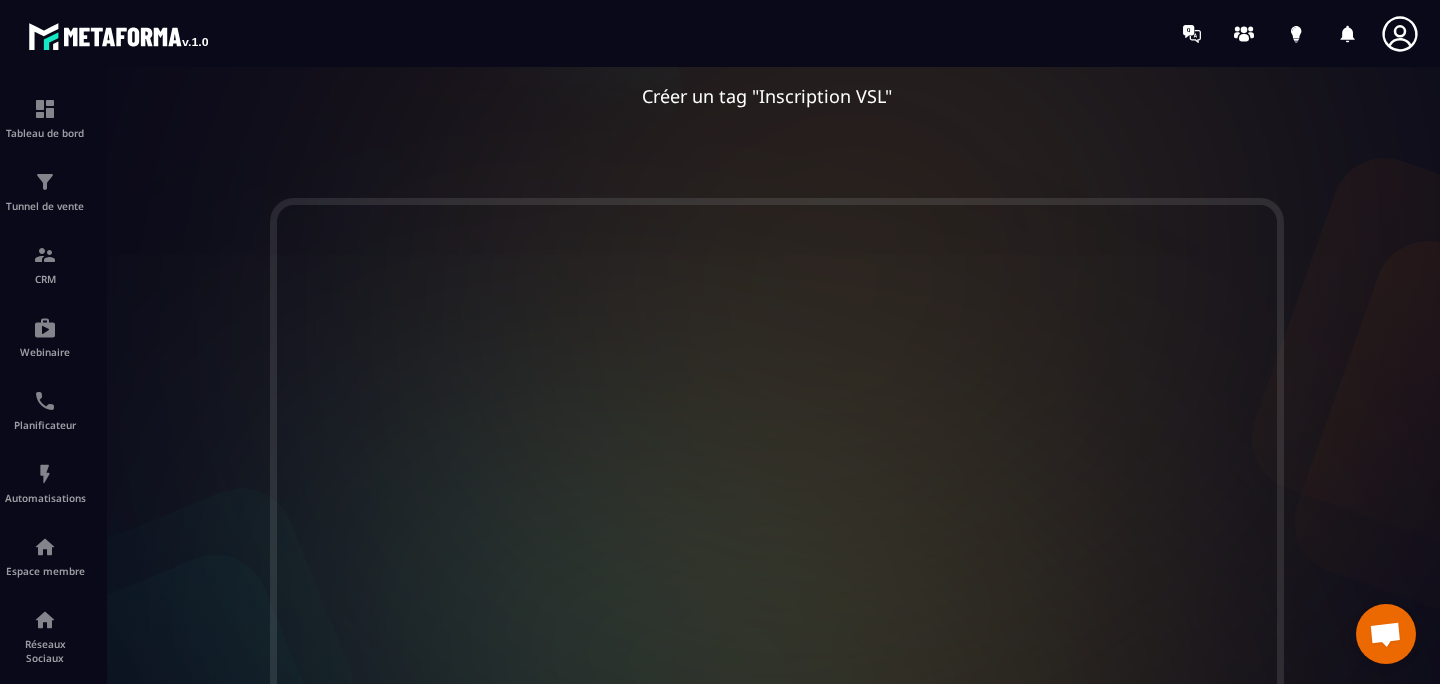 scroll, scrollTop: 0, scrollLeft: 0, axis: both 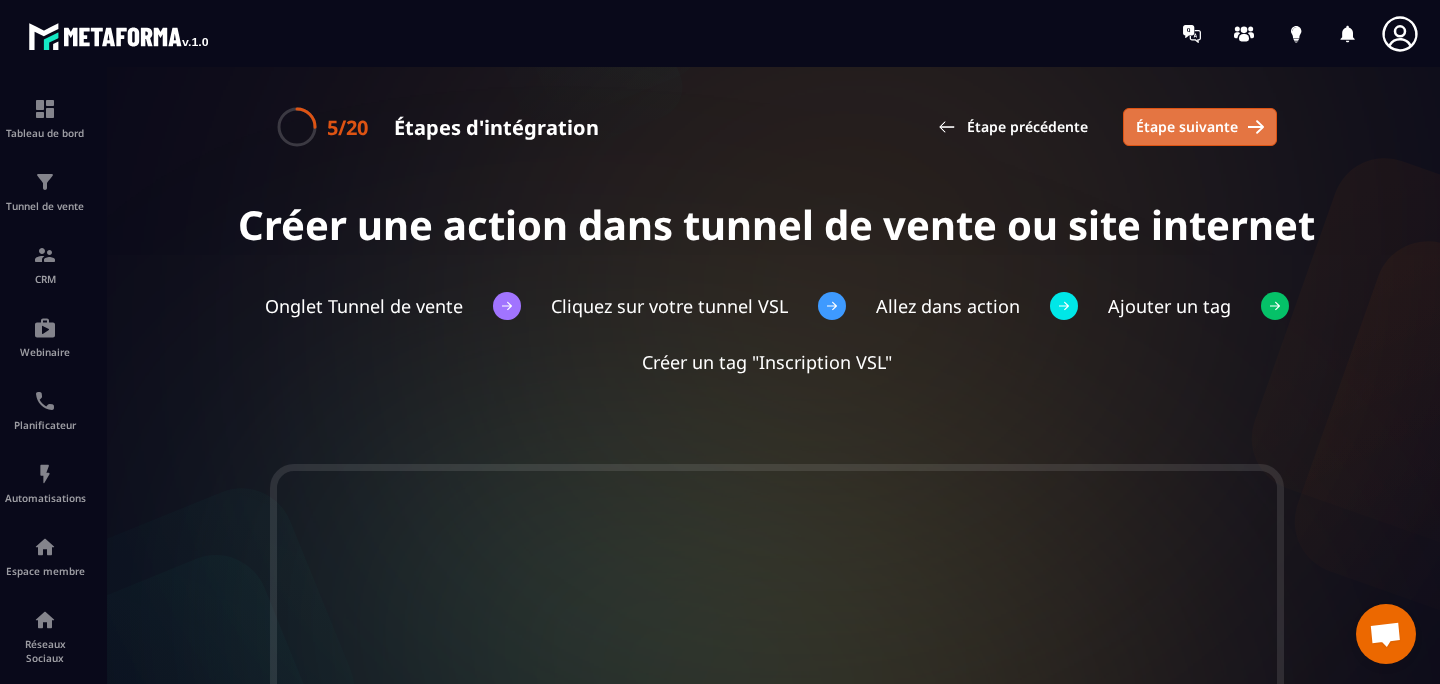 click on "Étape suivante" at bounding box center [1187, 127] 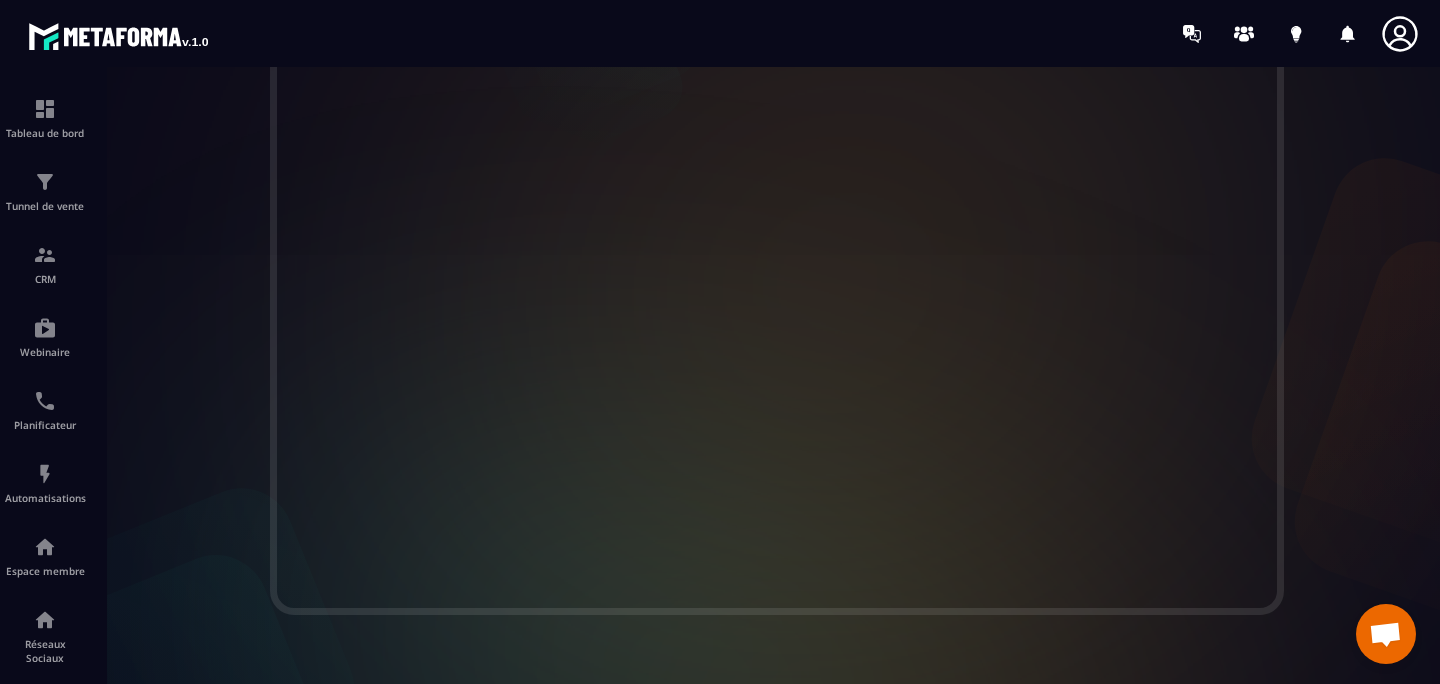 scroll, scrollTop: 0, scrollLeft: 0, axis: both 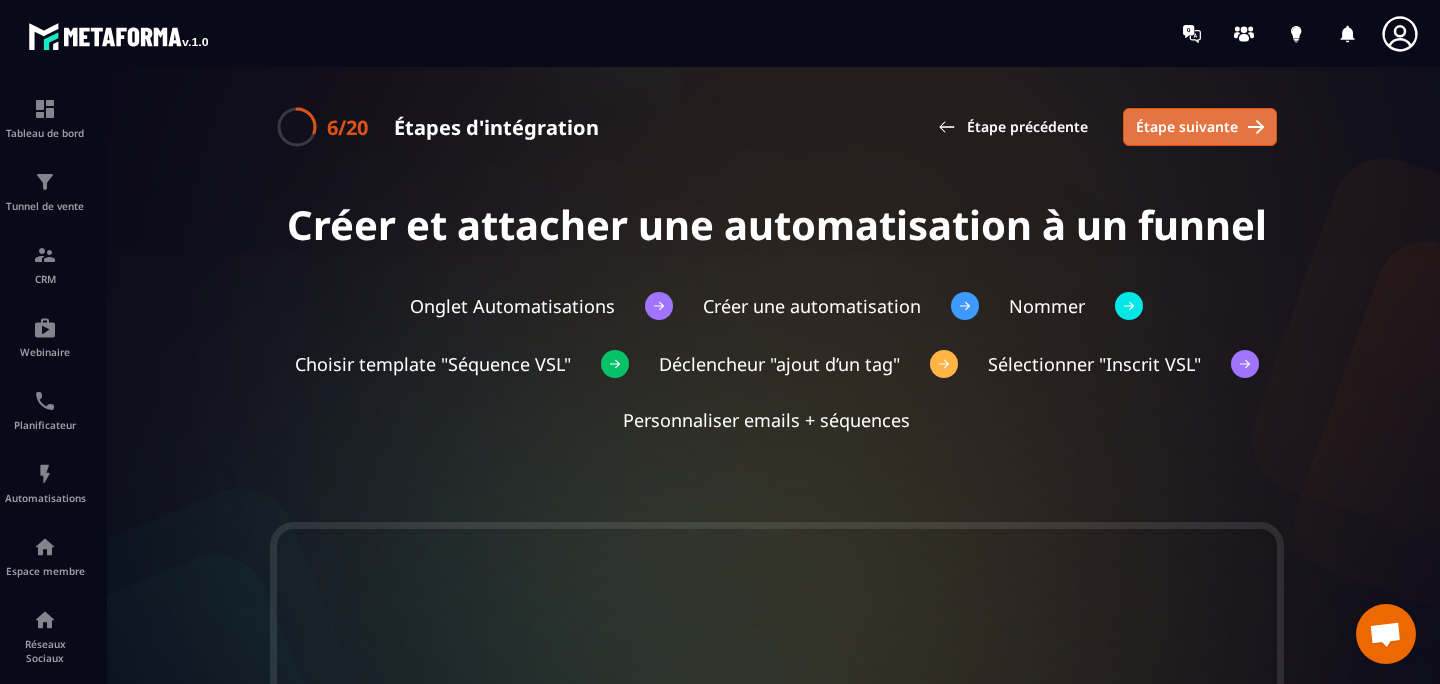 click on "Étape suivante" at bounding box center [1187, 127] 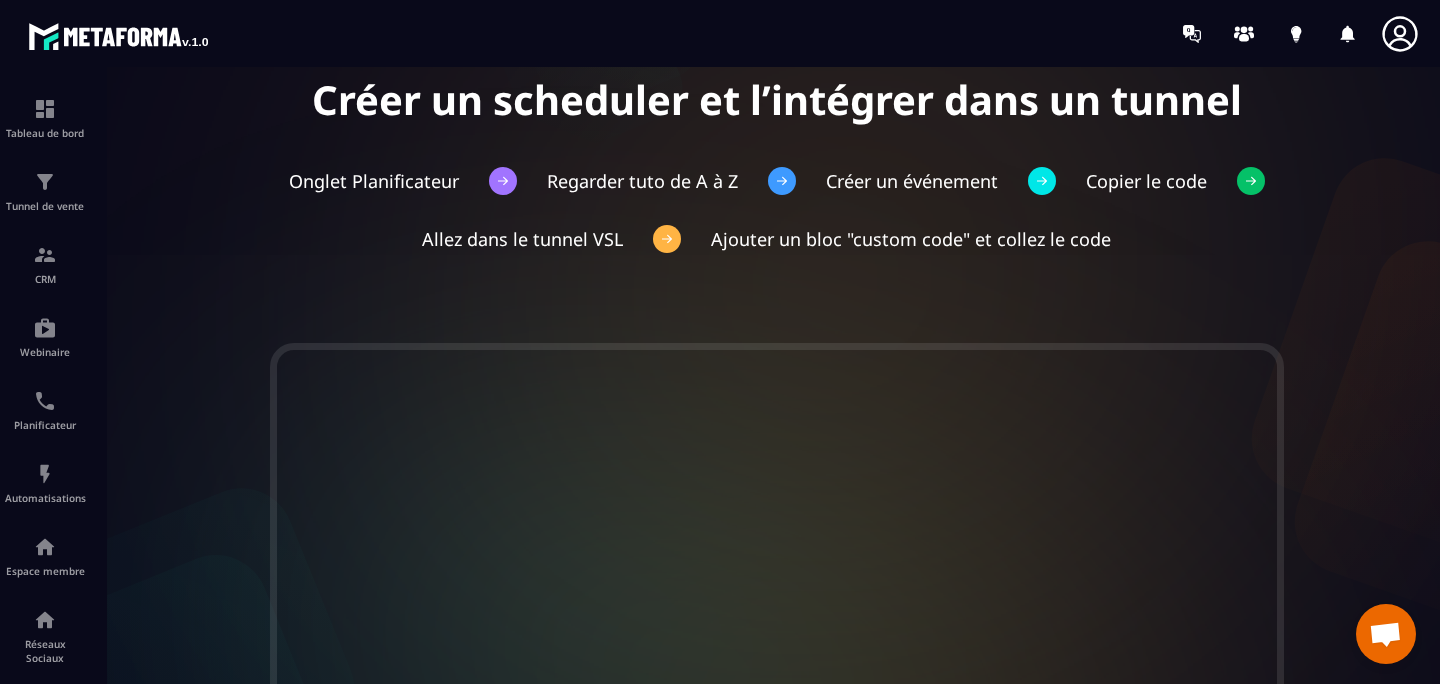 scroll, scrollTop: 0, scrollLeft: 0, axis: both 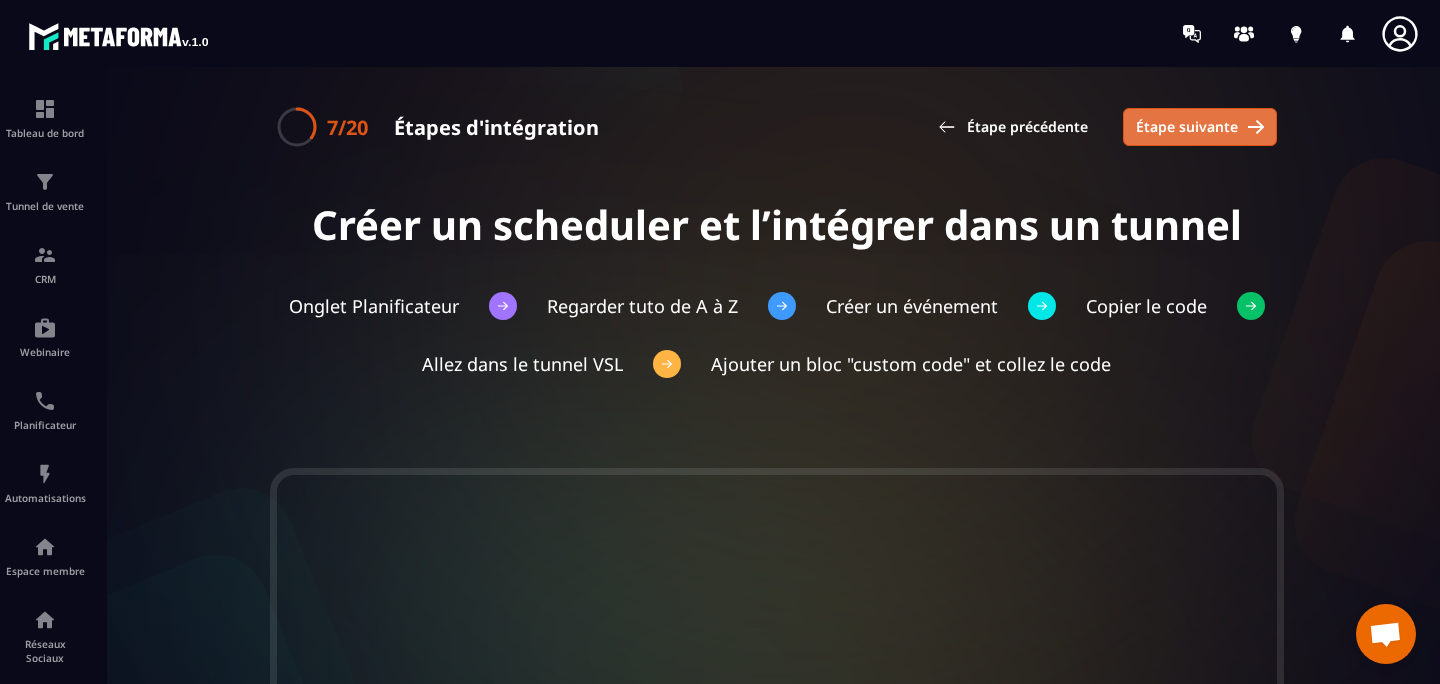click on "Étape suivante" at bounding box center [1200, 127] 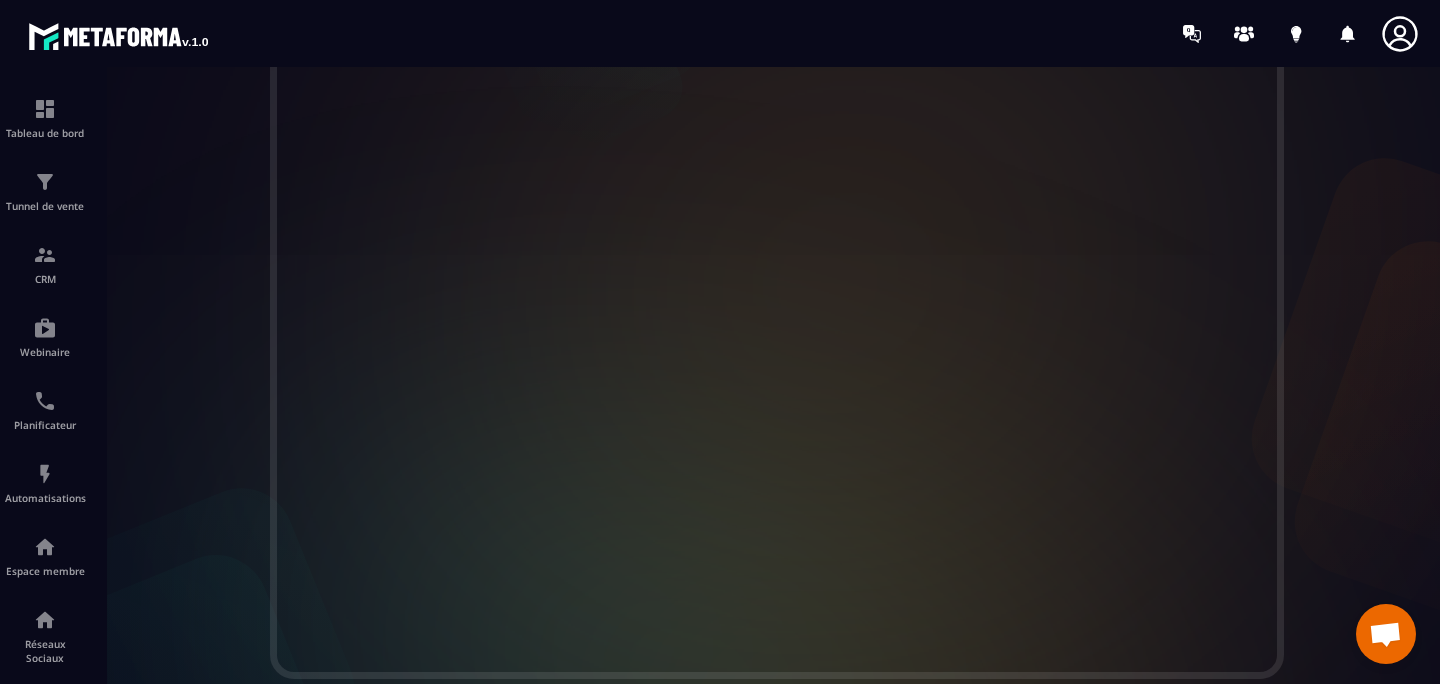 scroll, scrollTop: 0, scrollLeft: 0, axis: both 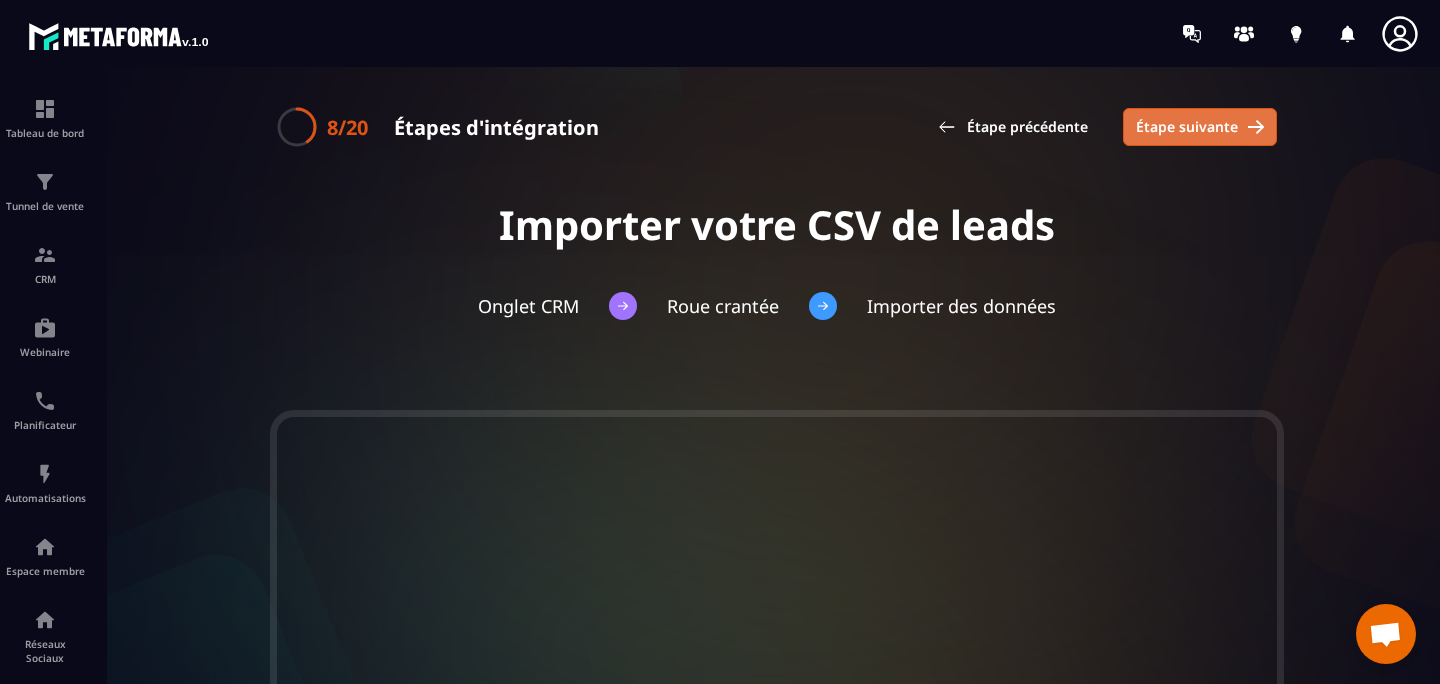 click on "Étape suivante" at bounding box center [1187, 127] 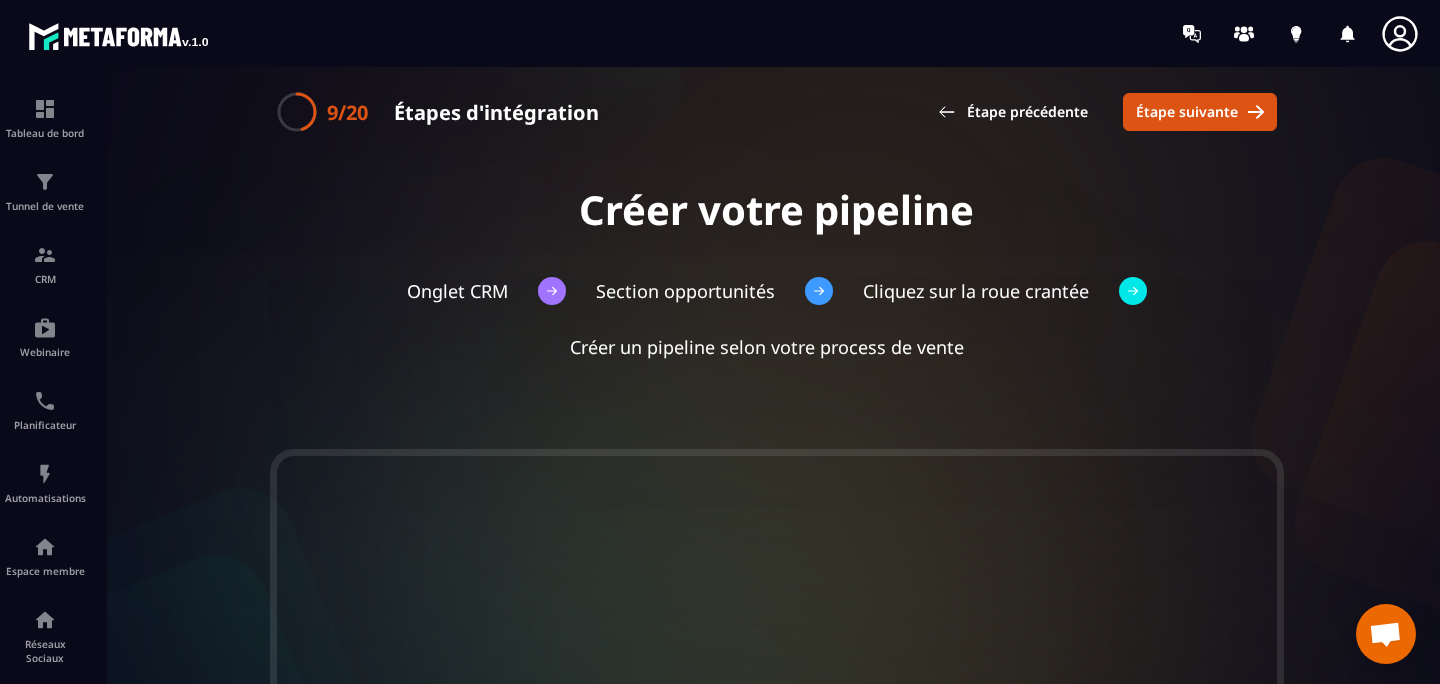 scroll, scrollTop: 0, scrollLeft: 0, axis: both 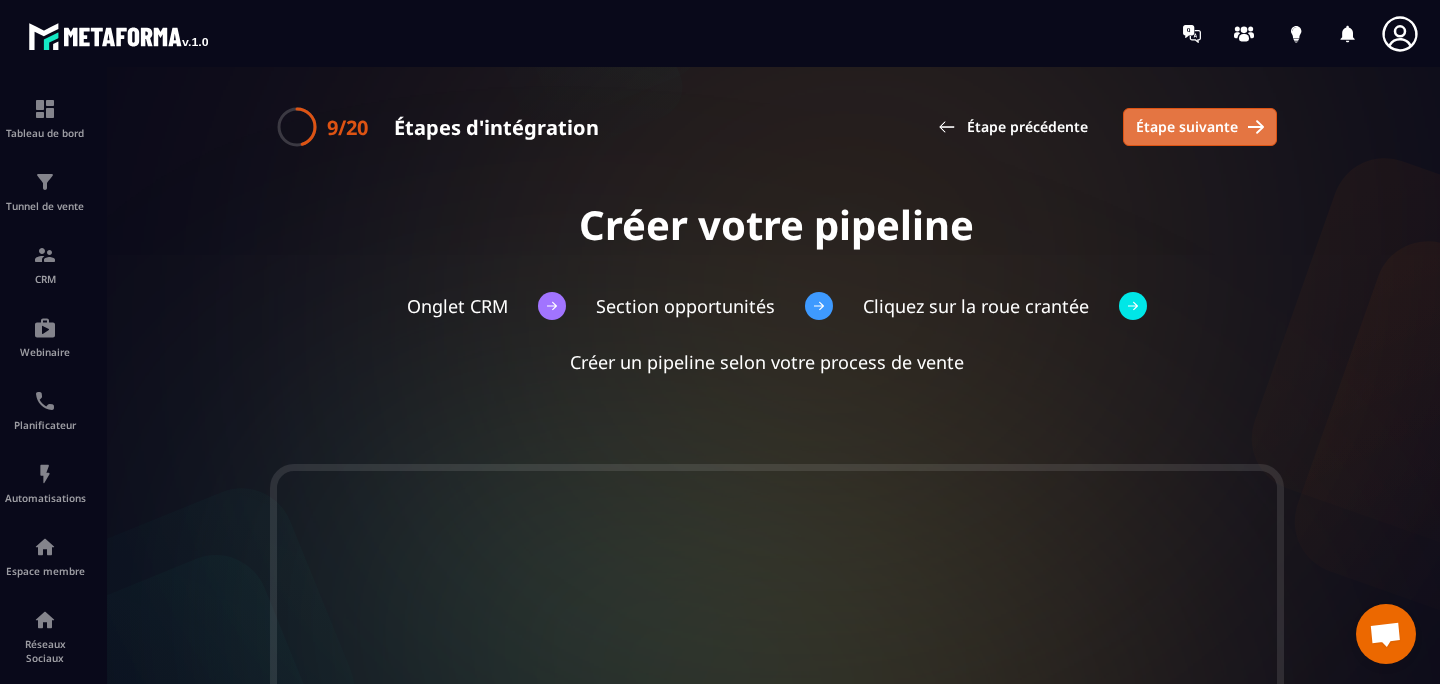 click on "Étape suivante" at bounding box center (1187, 127) 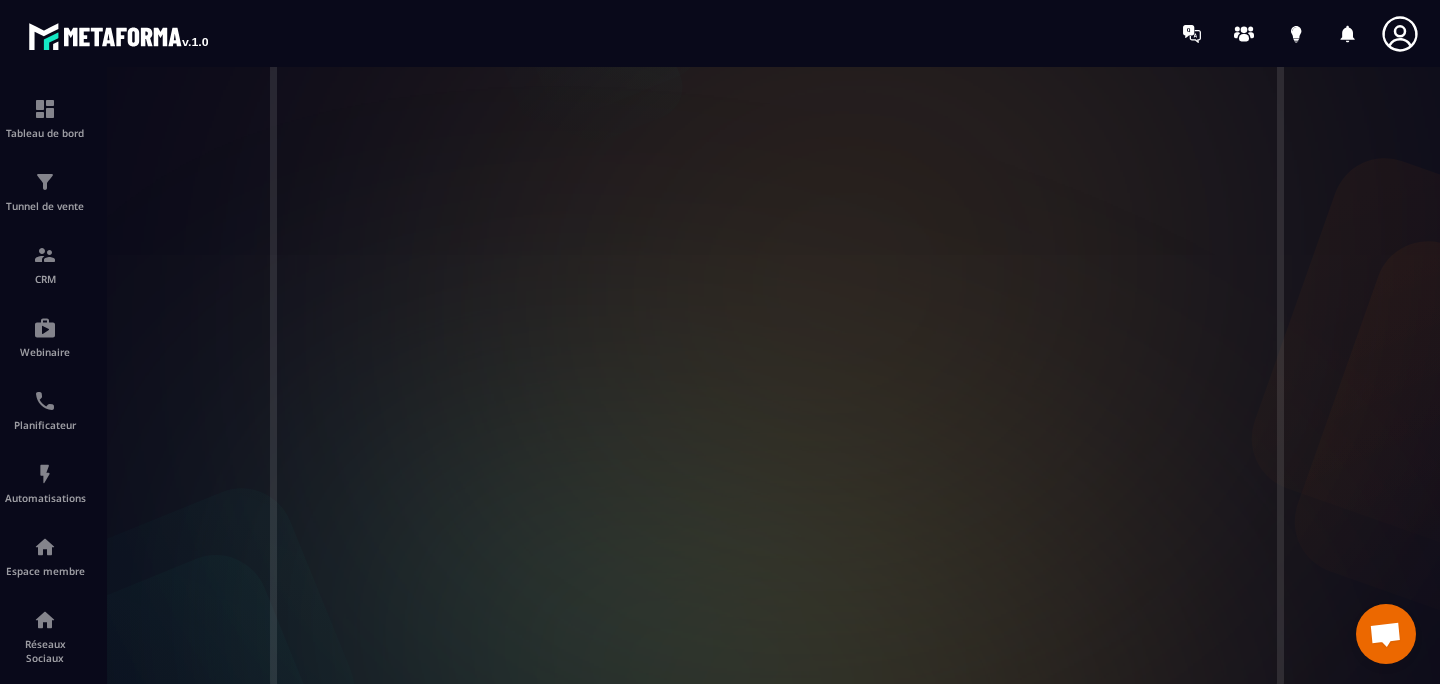 scroll, scrollTop: 0, scrollLeft: 0, axis: both 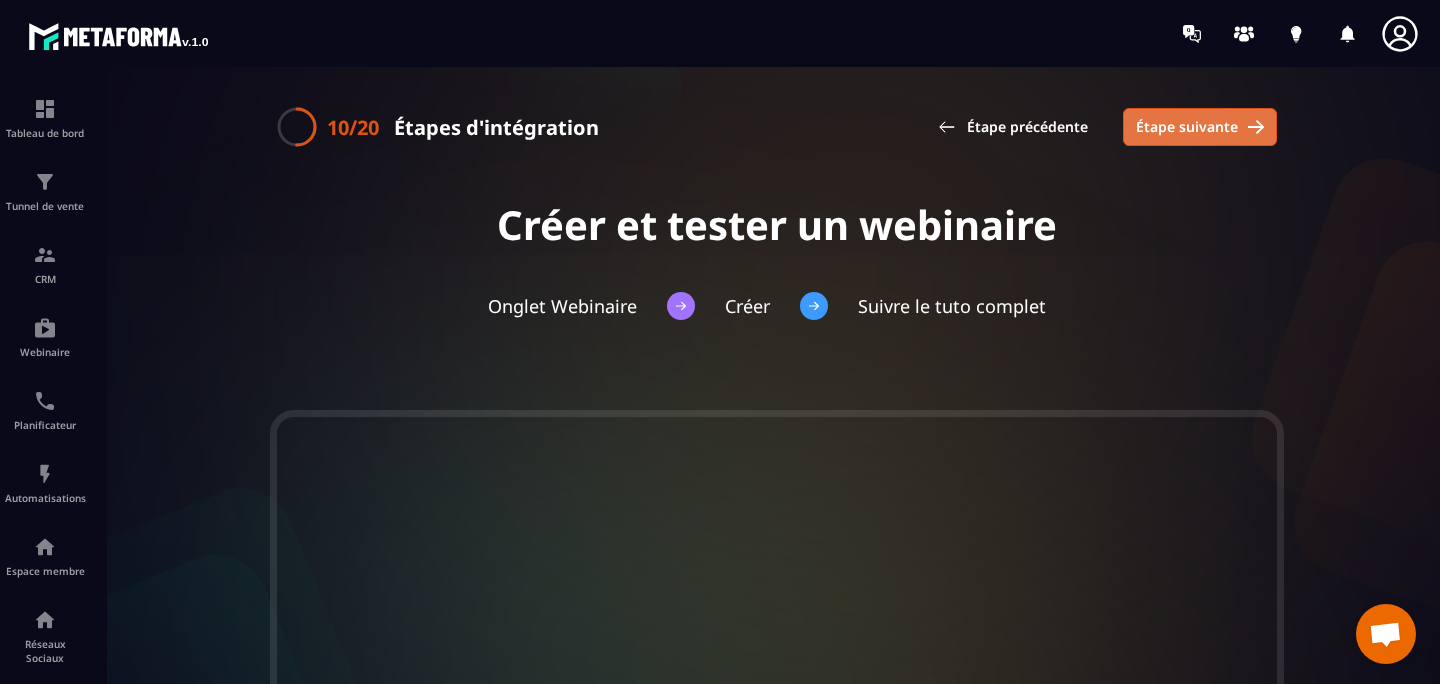 click 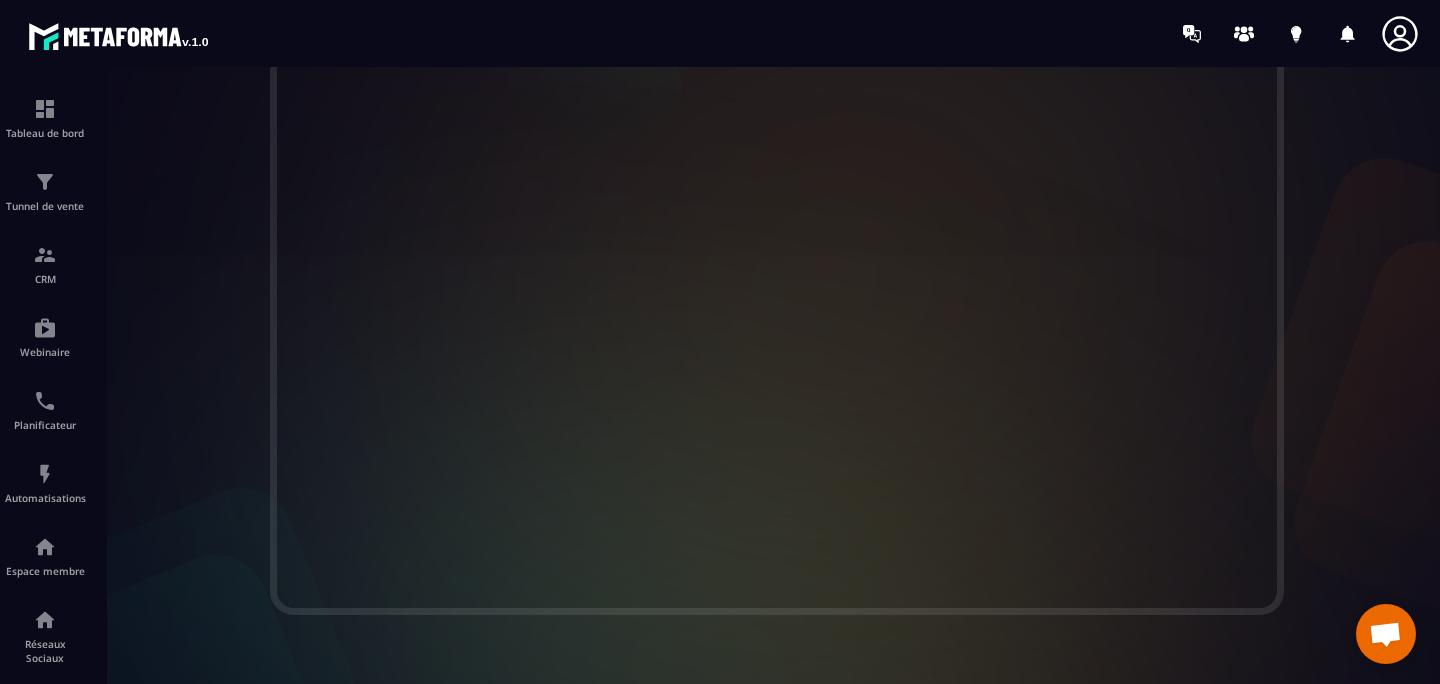 scroll, scrollTop: 0, scrollLeft: 0, axis: both 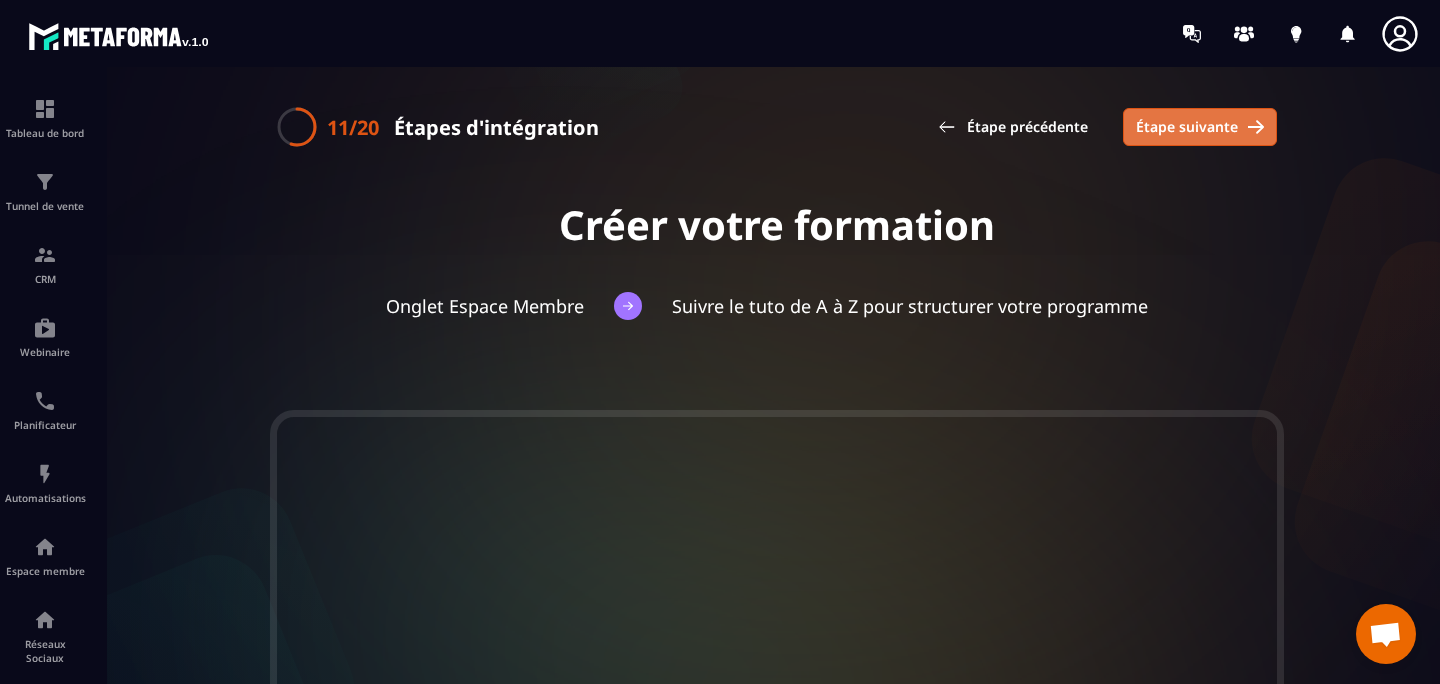 click on "Étape suivante" at bounding box center (1187, 127) 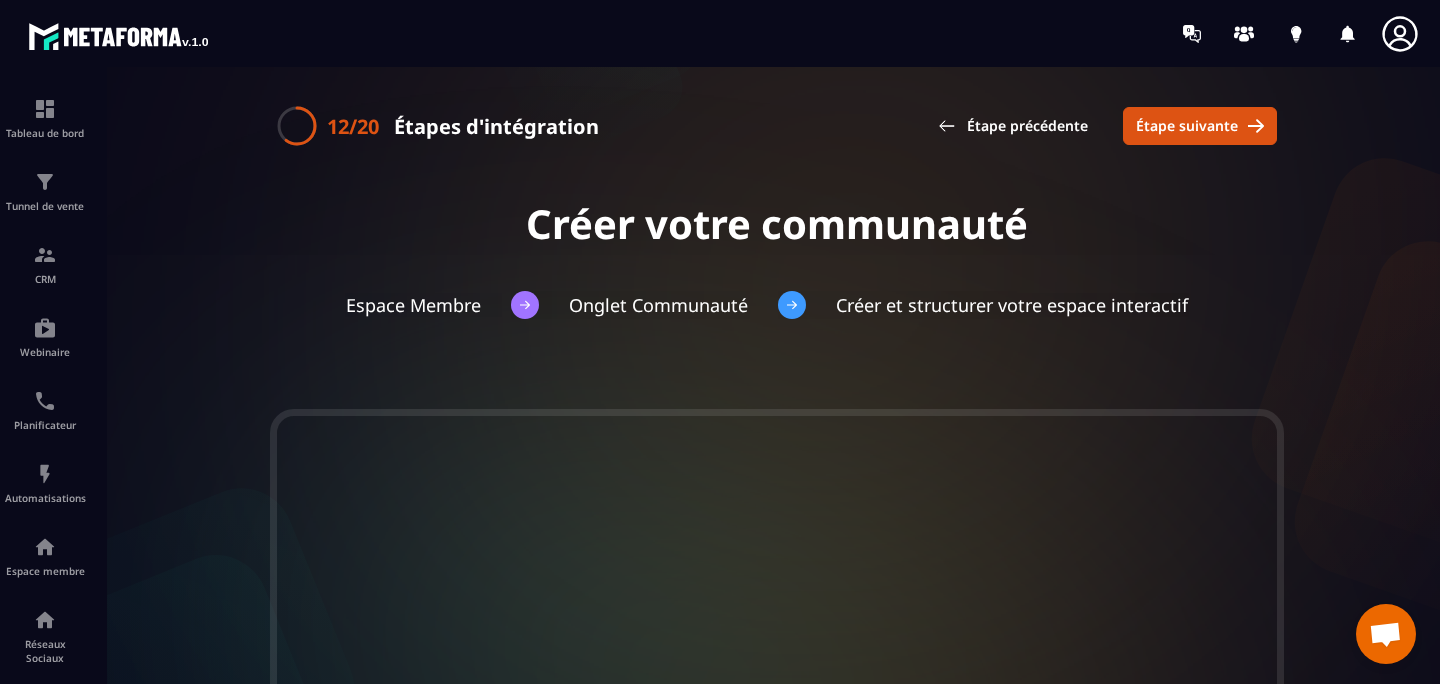 scroll, scrollTop: 0, scrollLeft: 0, axis: both 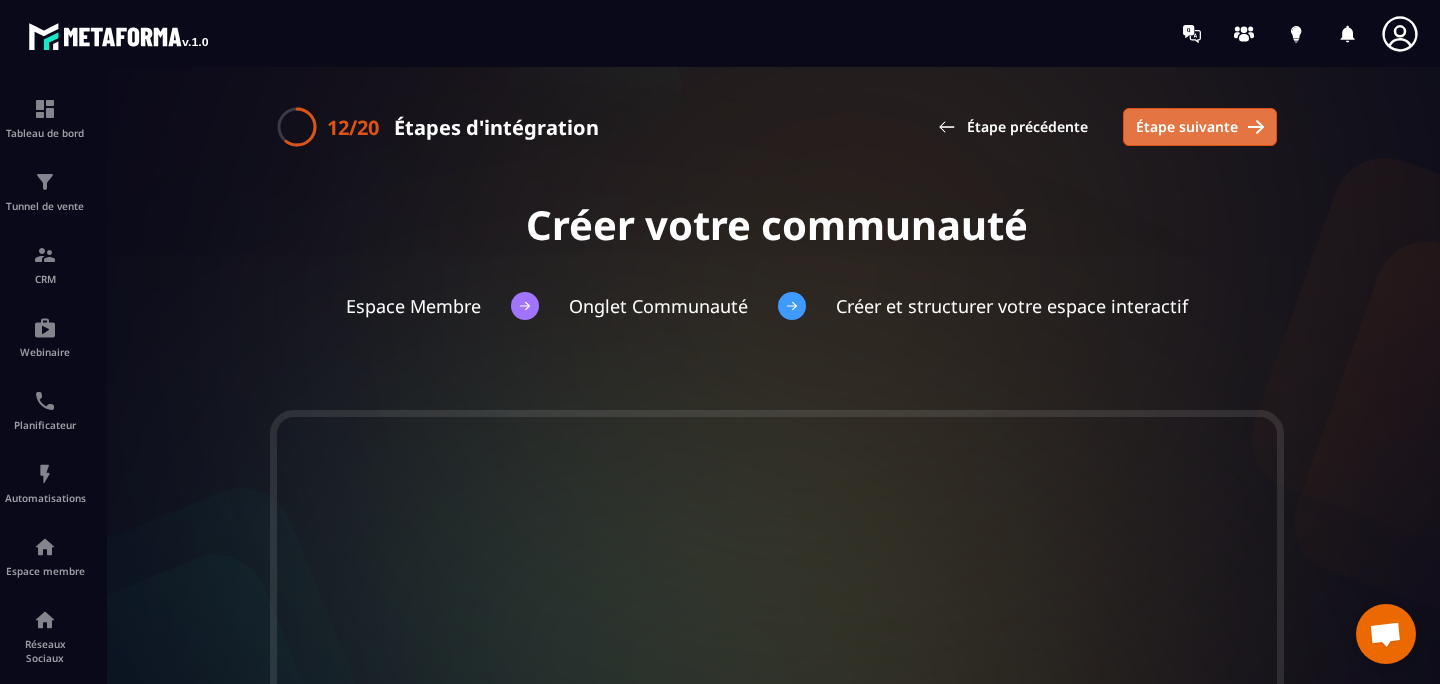 click on "Étape suivante" at bounding box center (1187, 127) 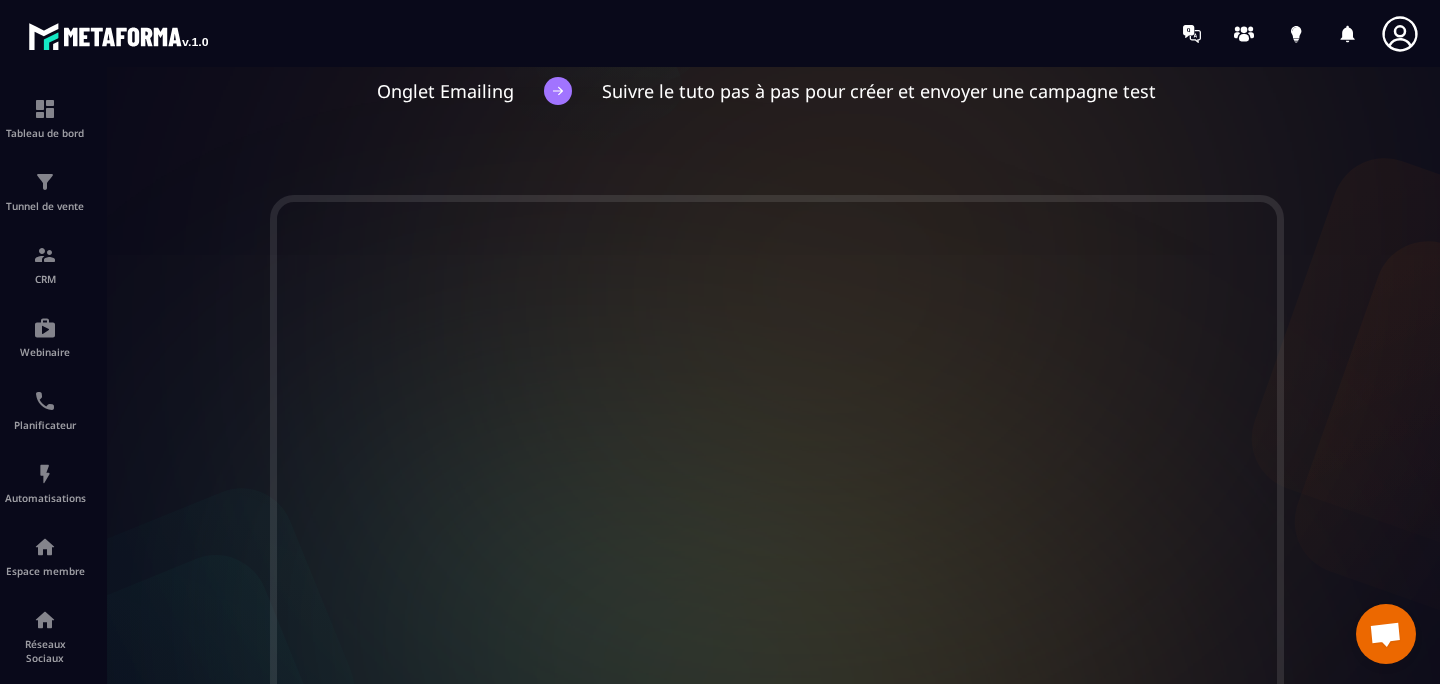 scroll, scrollTop: 0, scrollLeft: 0, axis: both 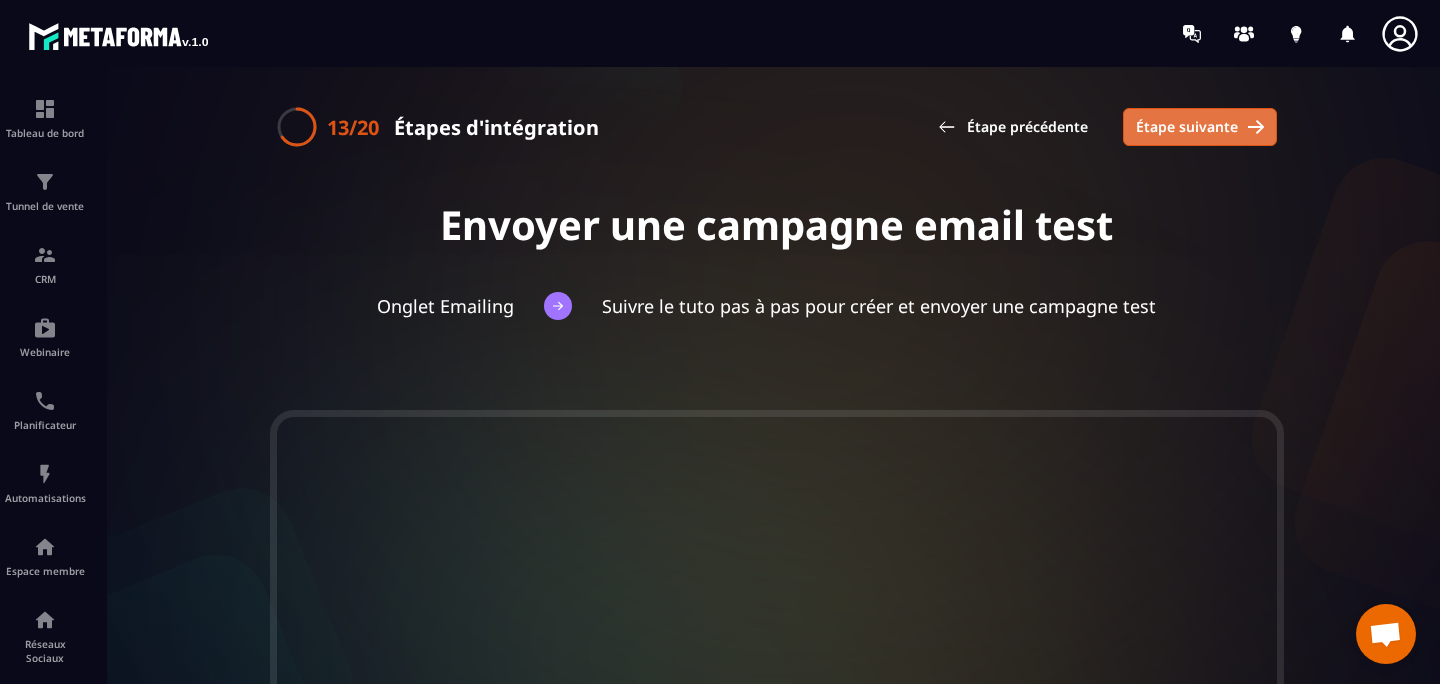 click on "Étape suivante" at bounding box center (1187, 127) 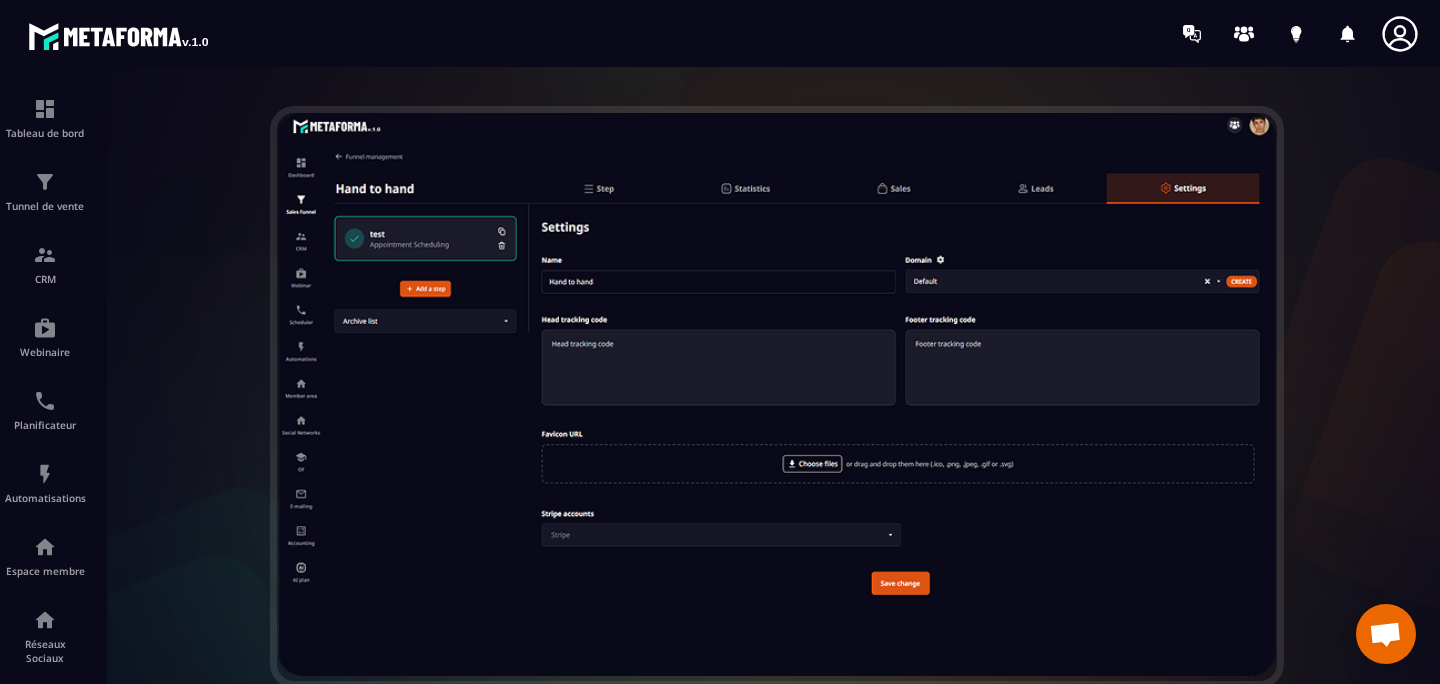 scroll, scrollTop: 376, scrollLeft: 0, axis: vertical 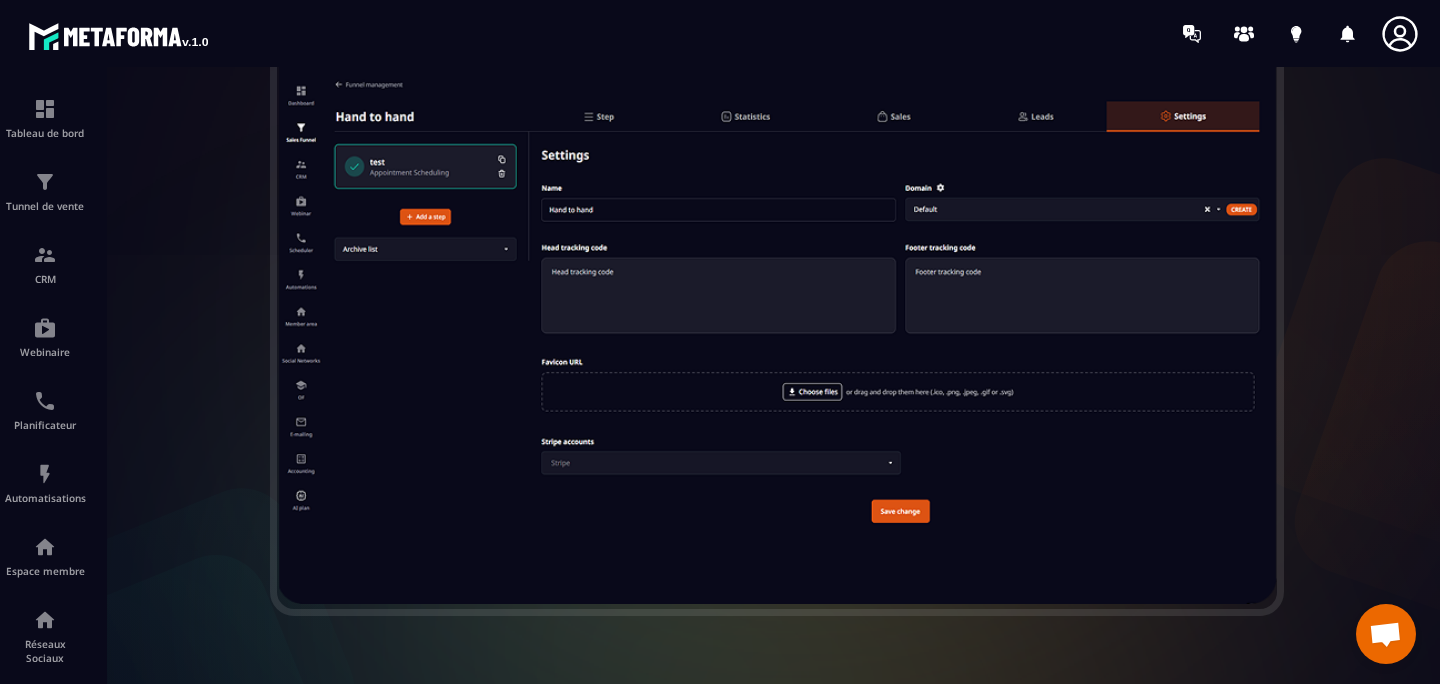 click at bounding box center [777, 322] 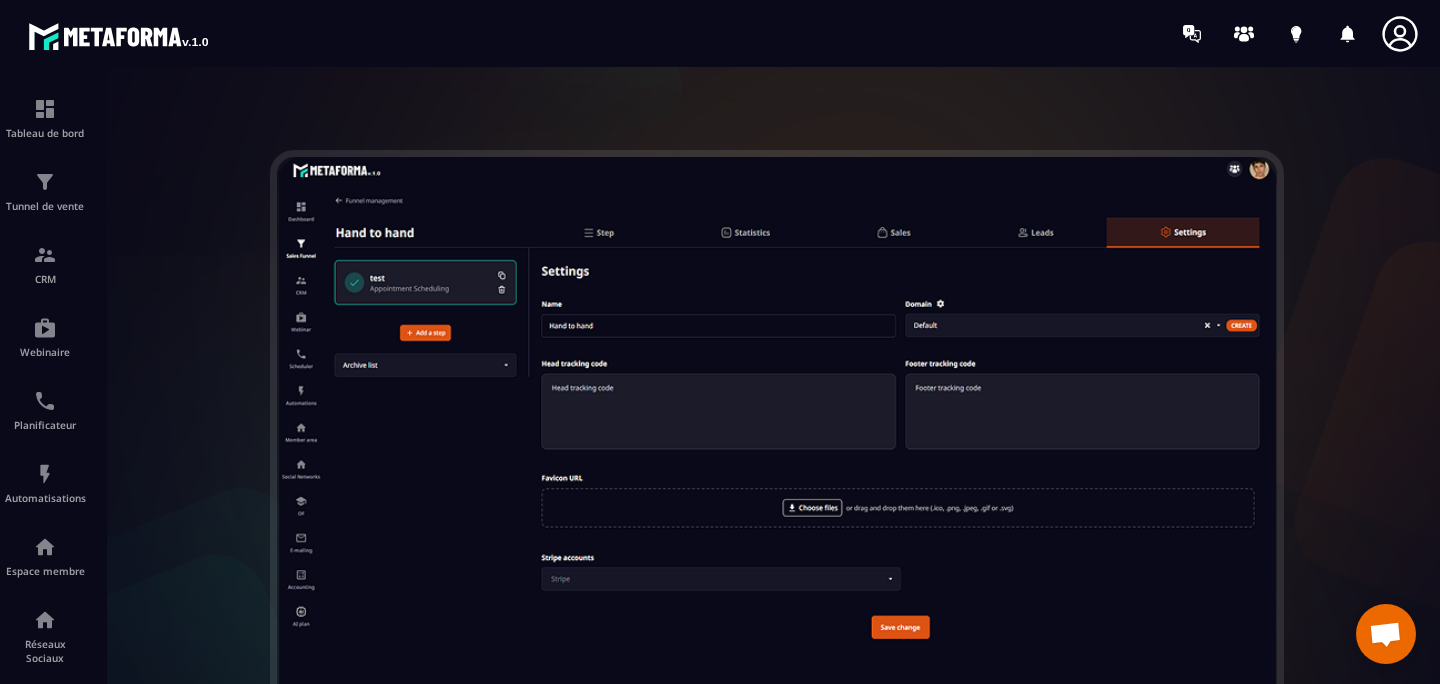 click at bounding box center [777, 438] 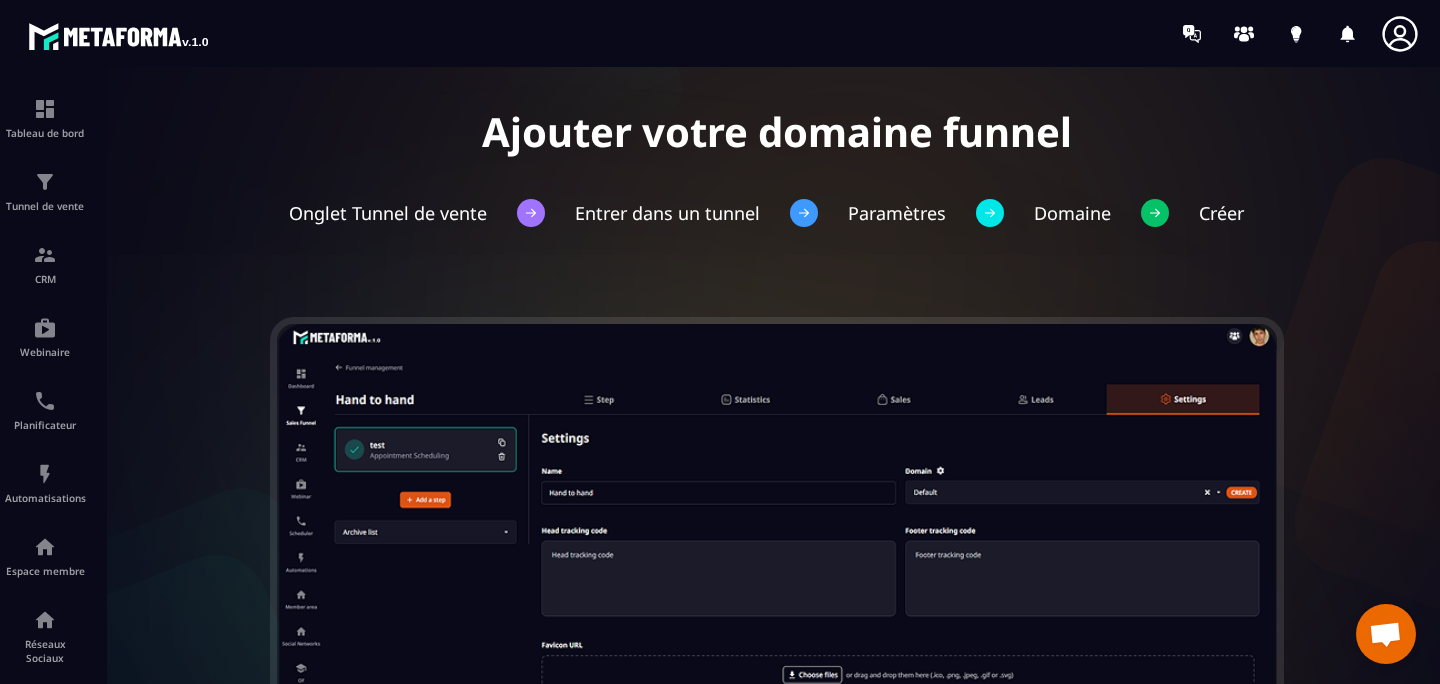 scroll, scrollTop: 0, scrollLeft: 0, axis: both 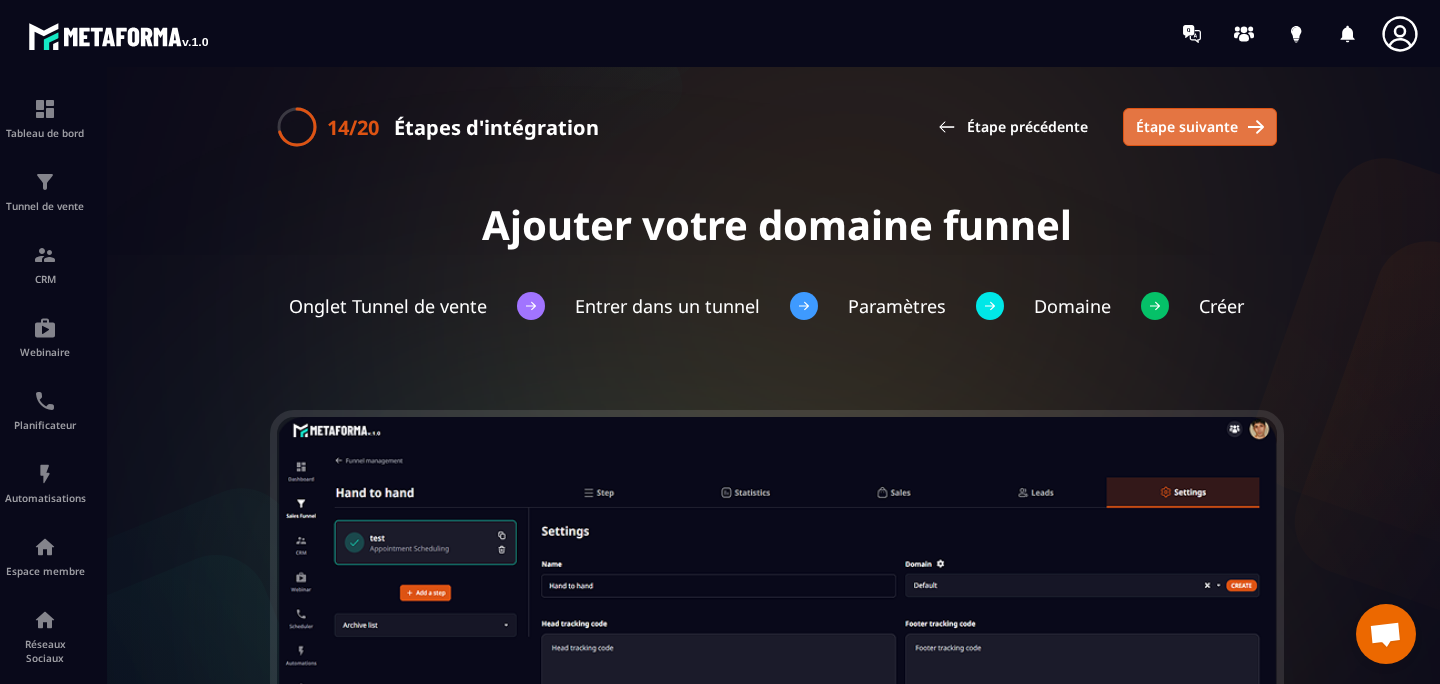 click on "Étape suivante" at bounding box center (1187, 127) 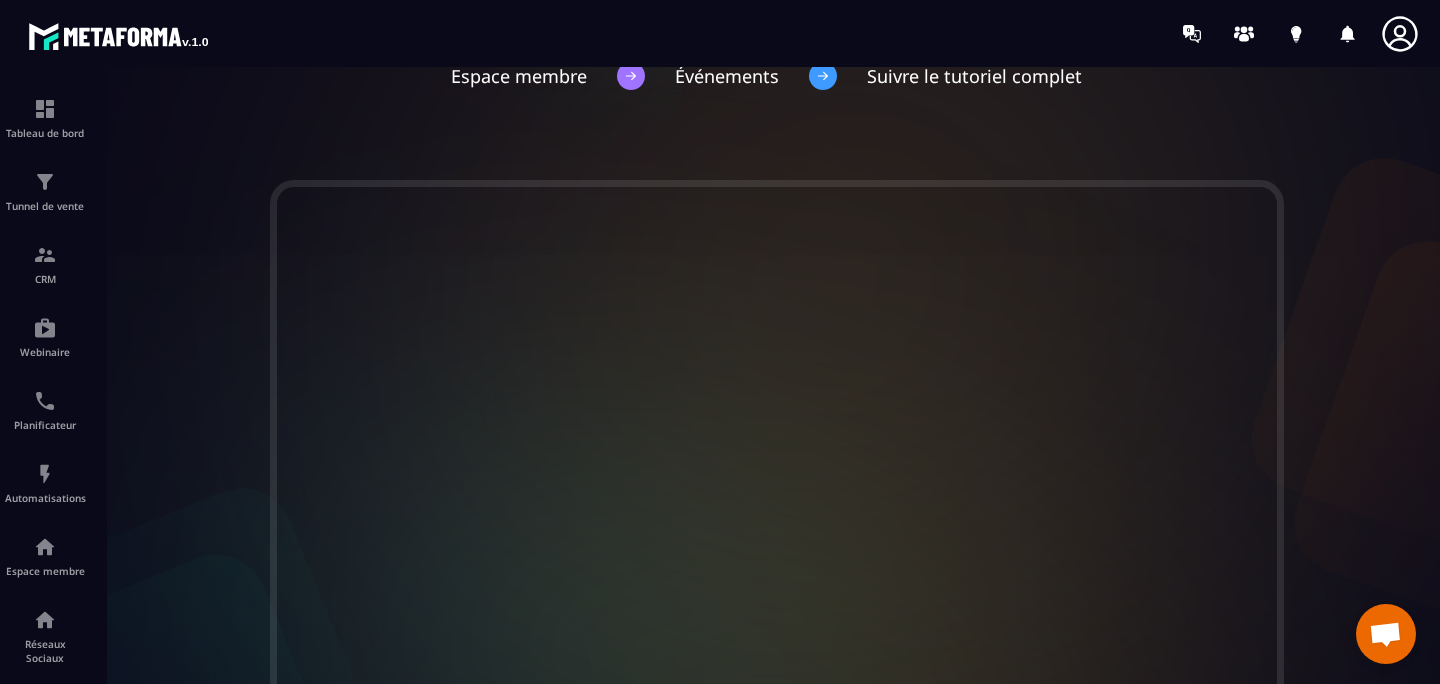 scroll, scrollTop: 0, scrollLeft: 0, axis: both 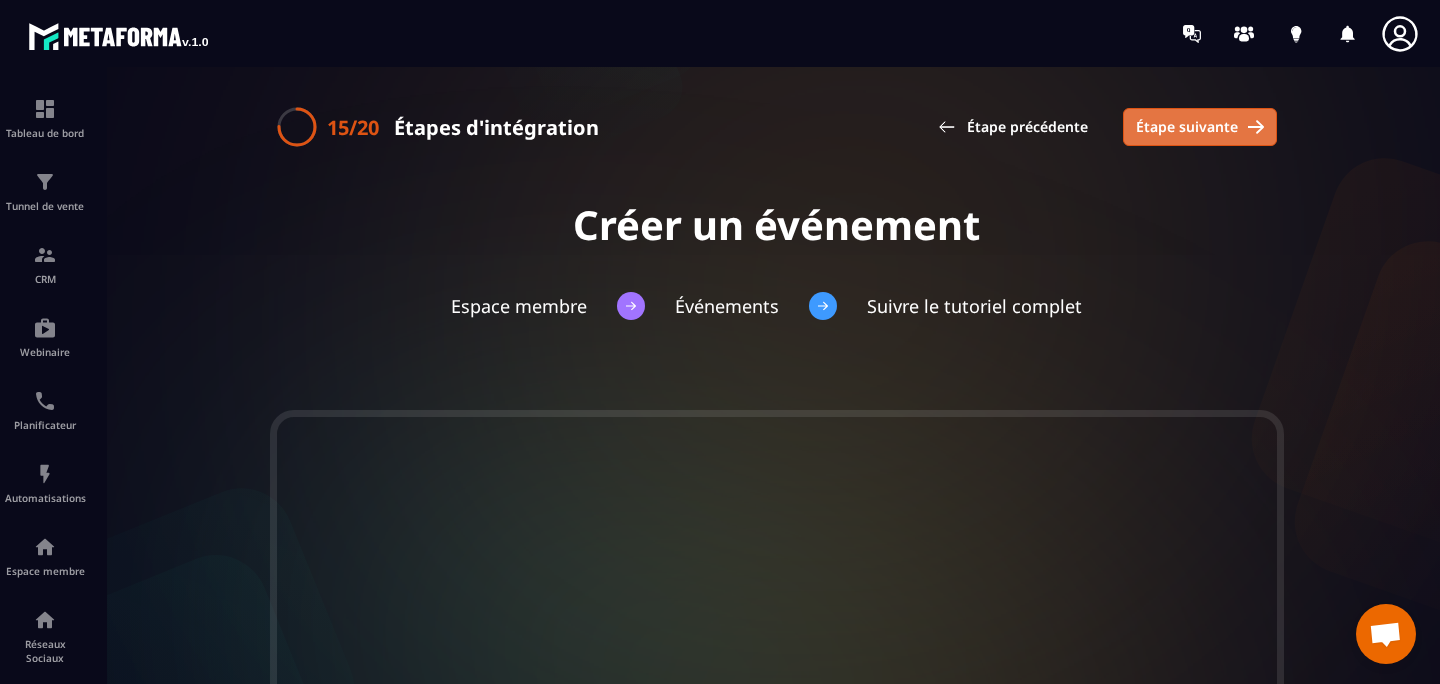 click on "Étape suivante" at bounding box center [1187, 127] 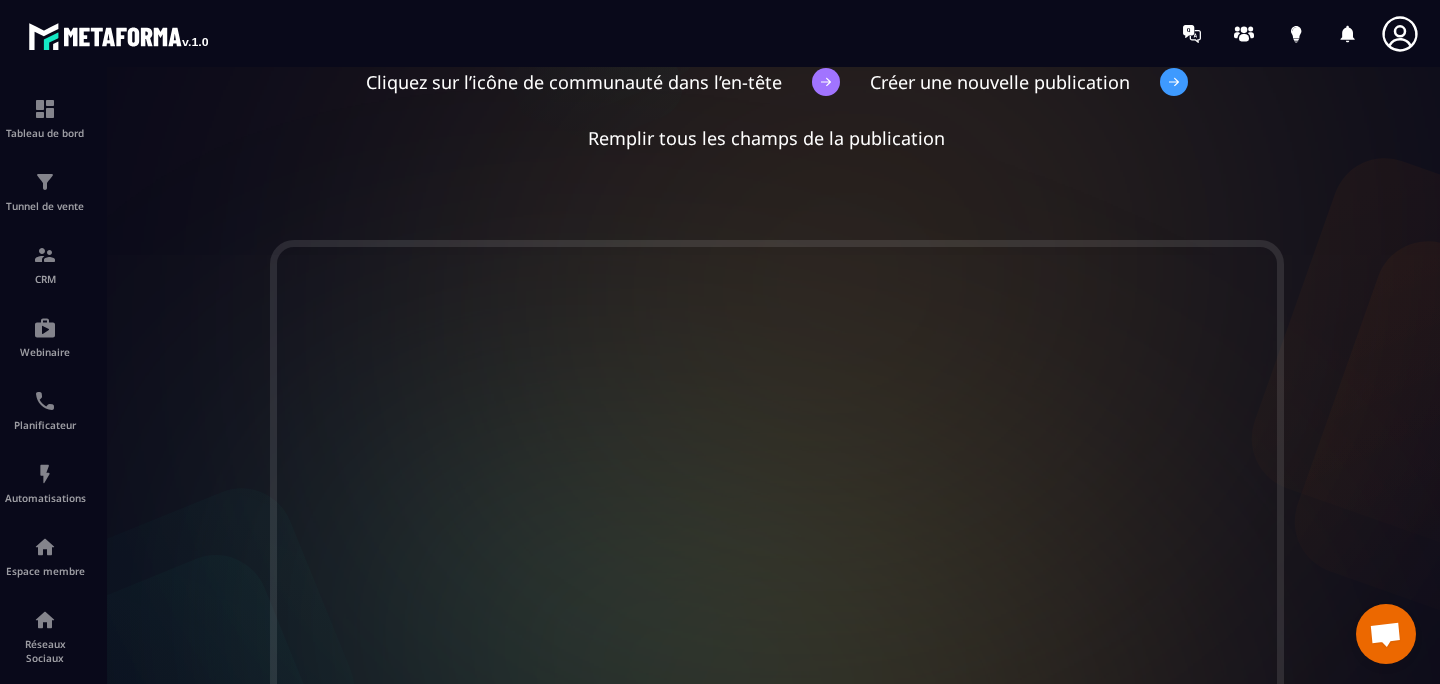 scroll, scrollTop: 0, scrollLeft: 0, axis: both 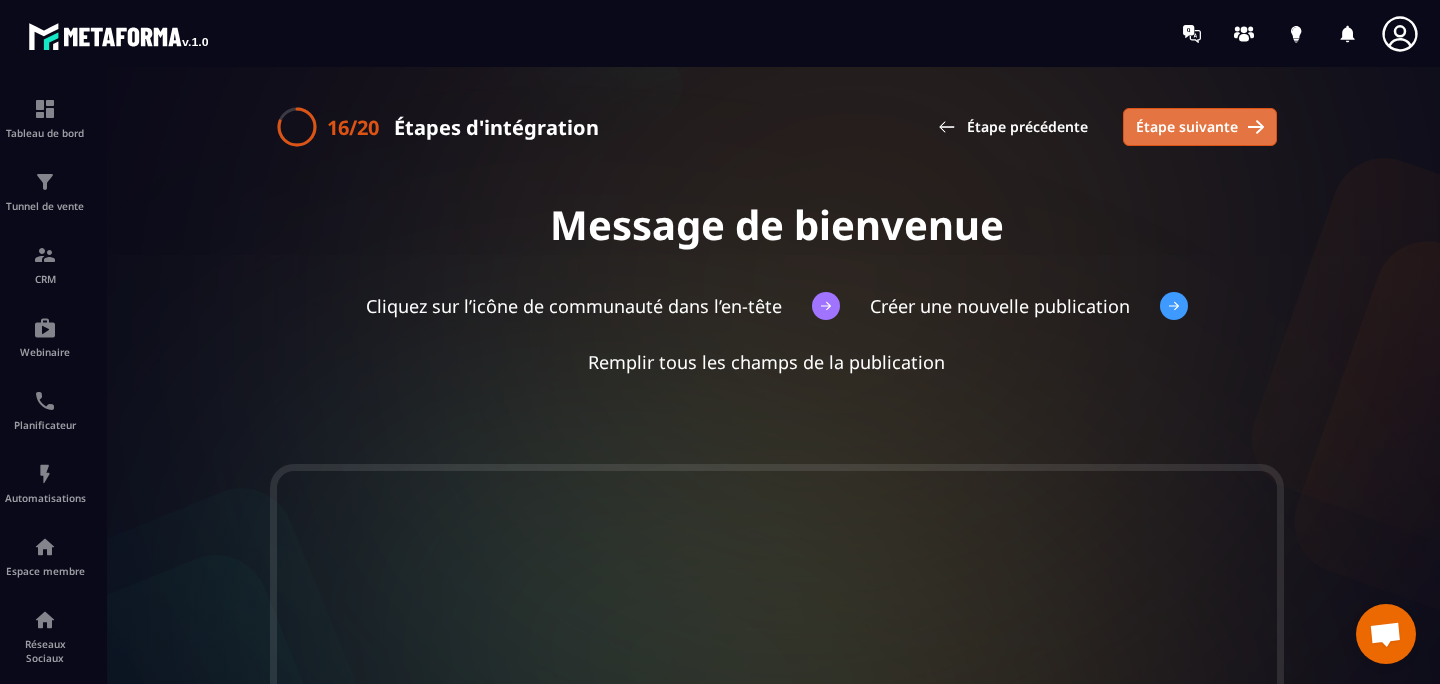 click on "Étape suivante" at bounding box center (1187, 127) 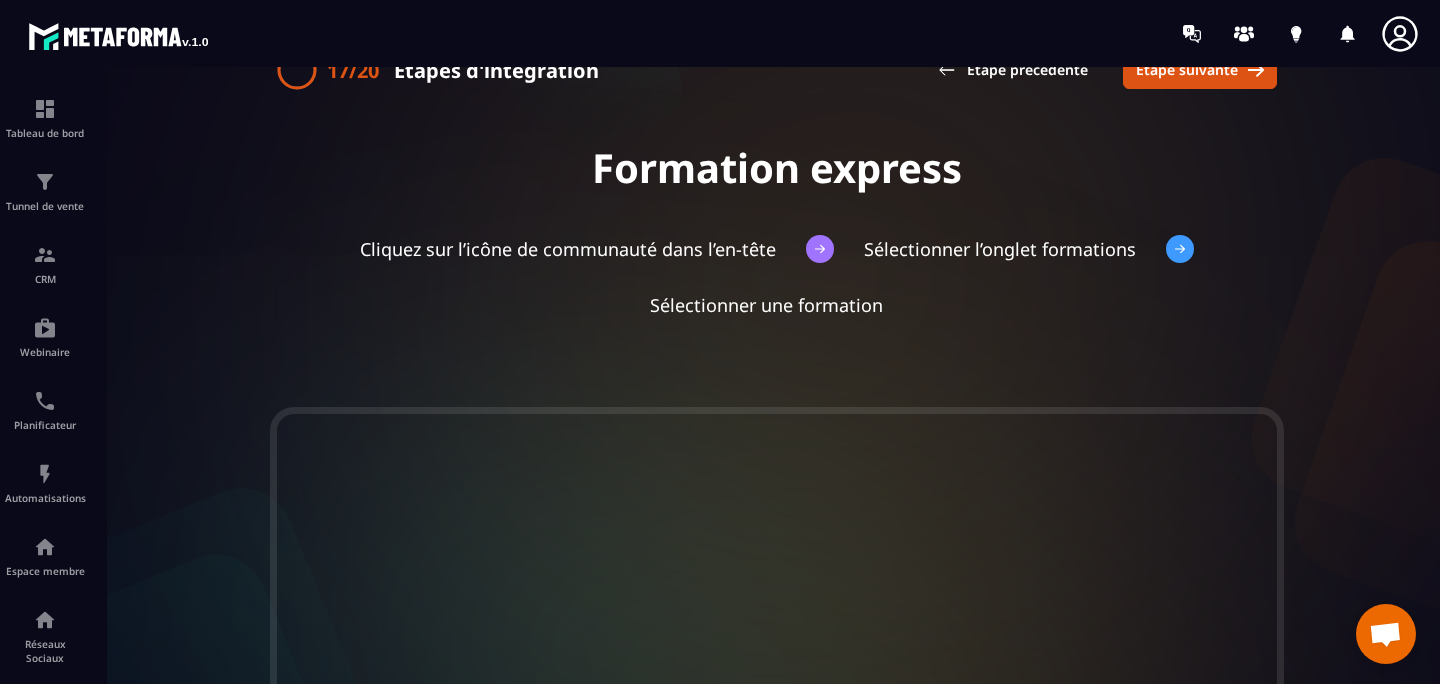 scroll, scrollTop: 0, scrollLeft: 0, axis: both 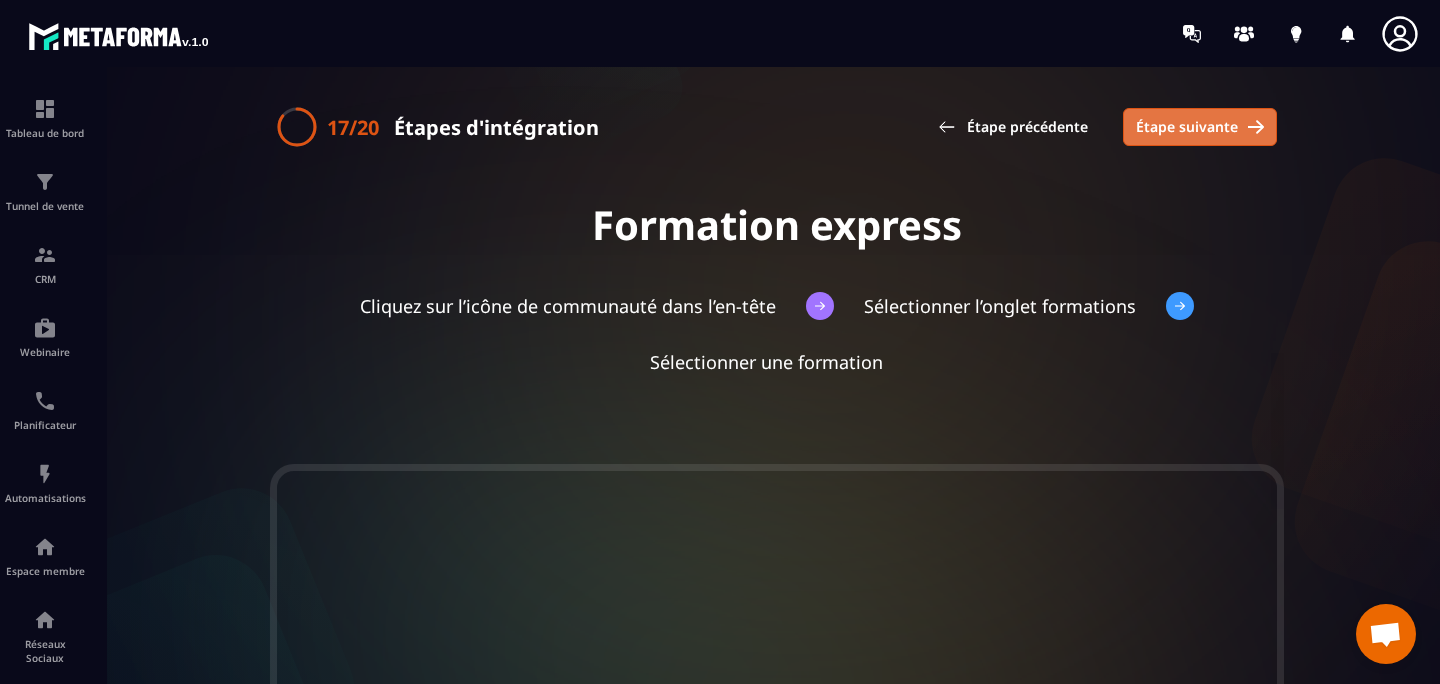 click on "Étape suivante" at bounding box center (1187, 127) 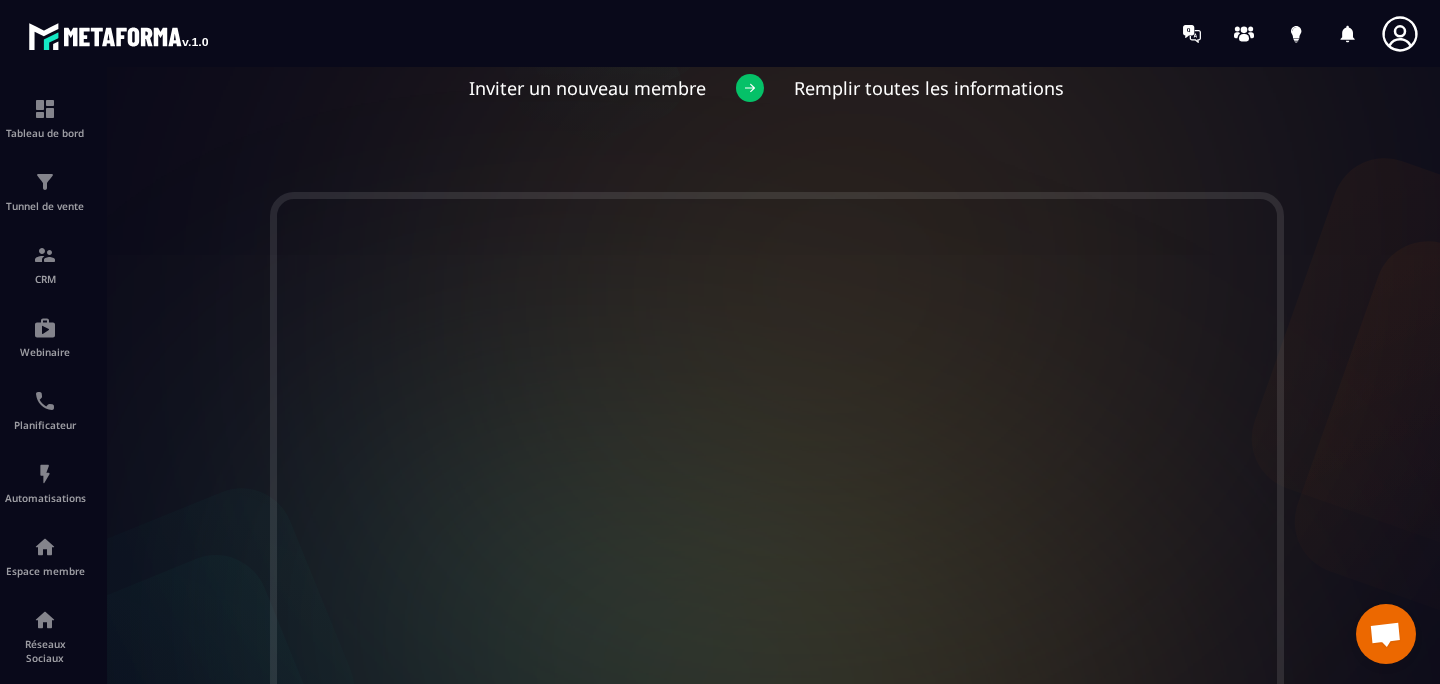 scroll, scrollTop: 0, scrollLeft: 0, axis: both 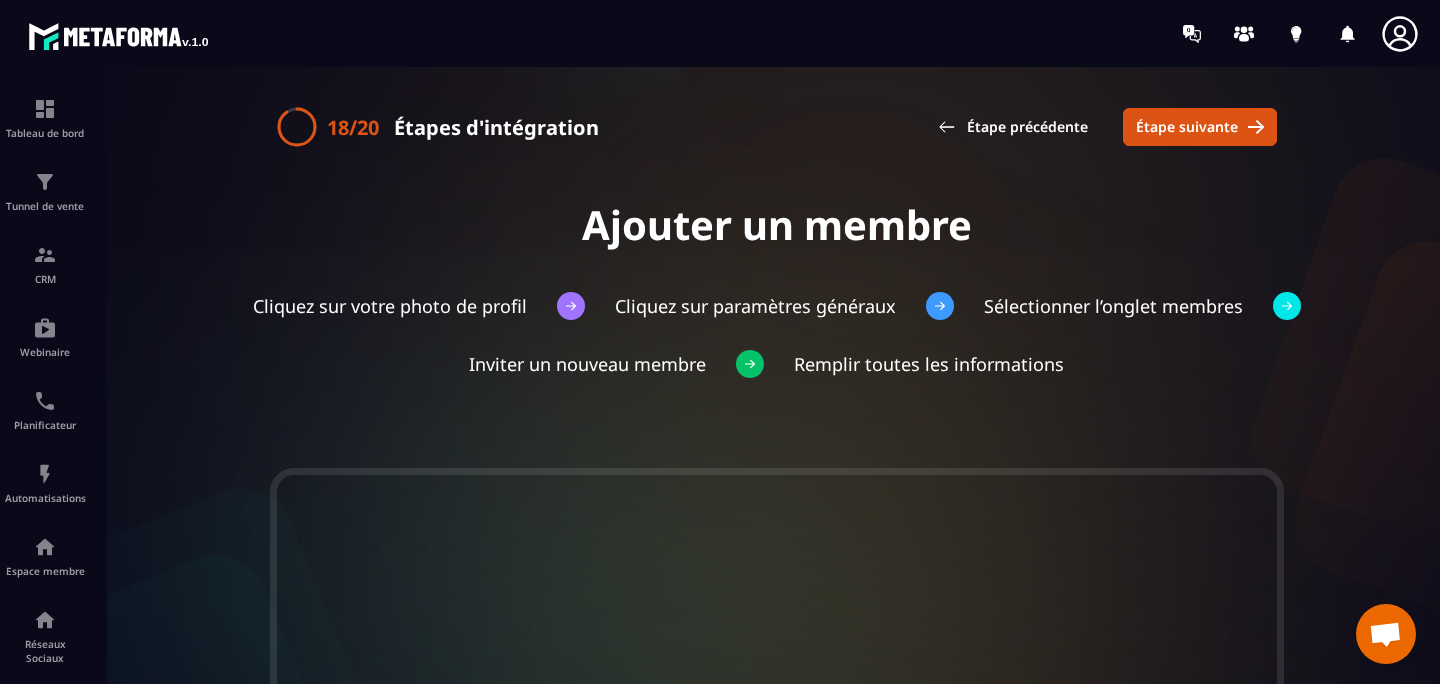 click on "18/20 Étapes d'intégration Étape précédente Étape suivante" at bounding box center (777, 132) 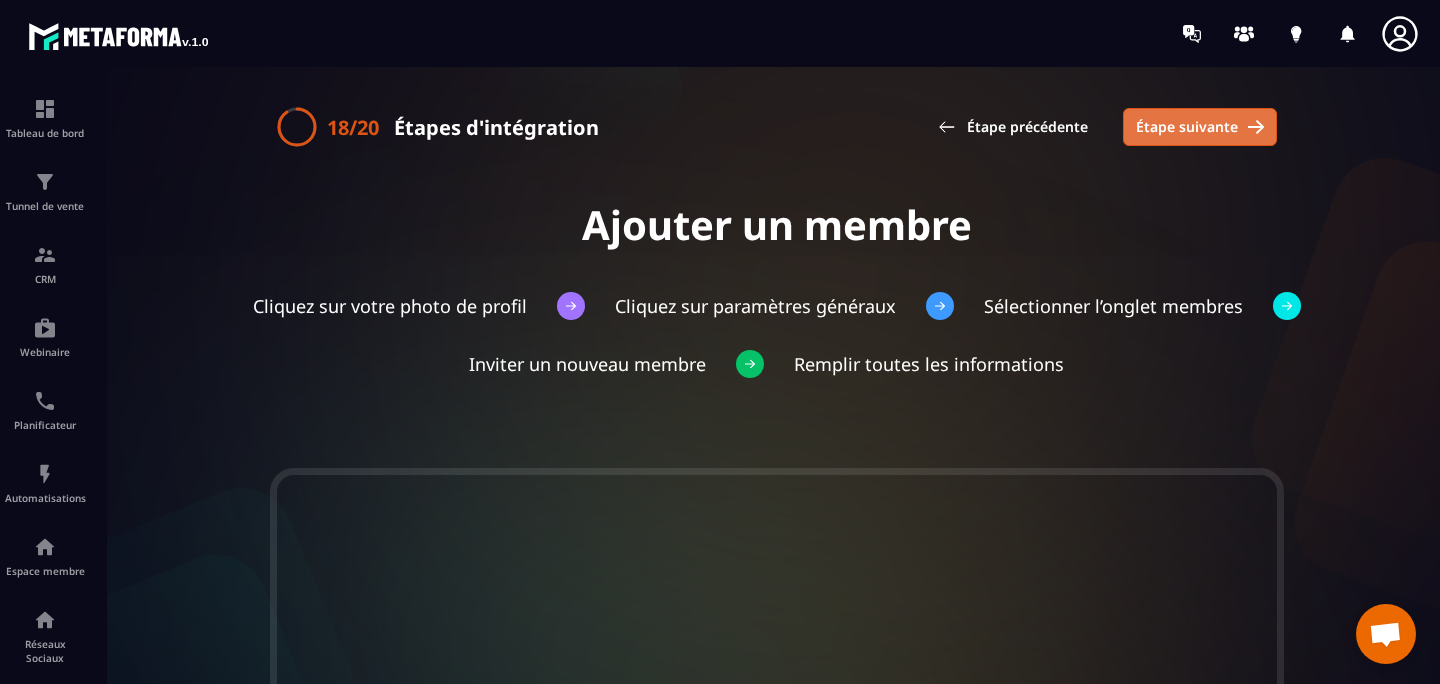 click on "Étape suivante" at bounding box center (1200, 127) 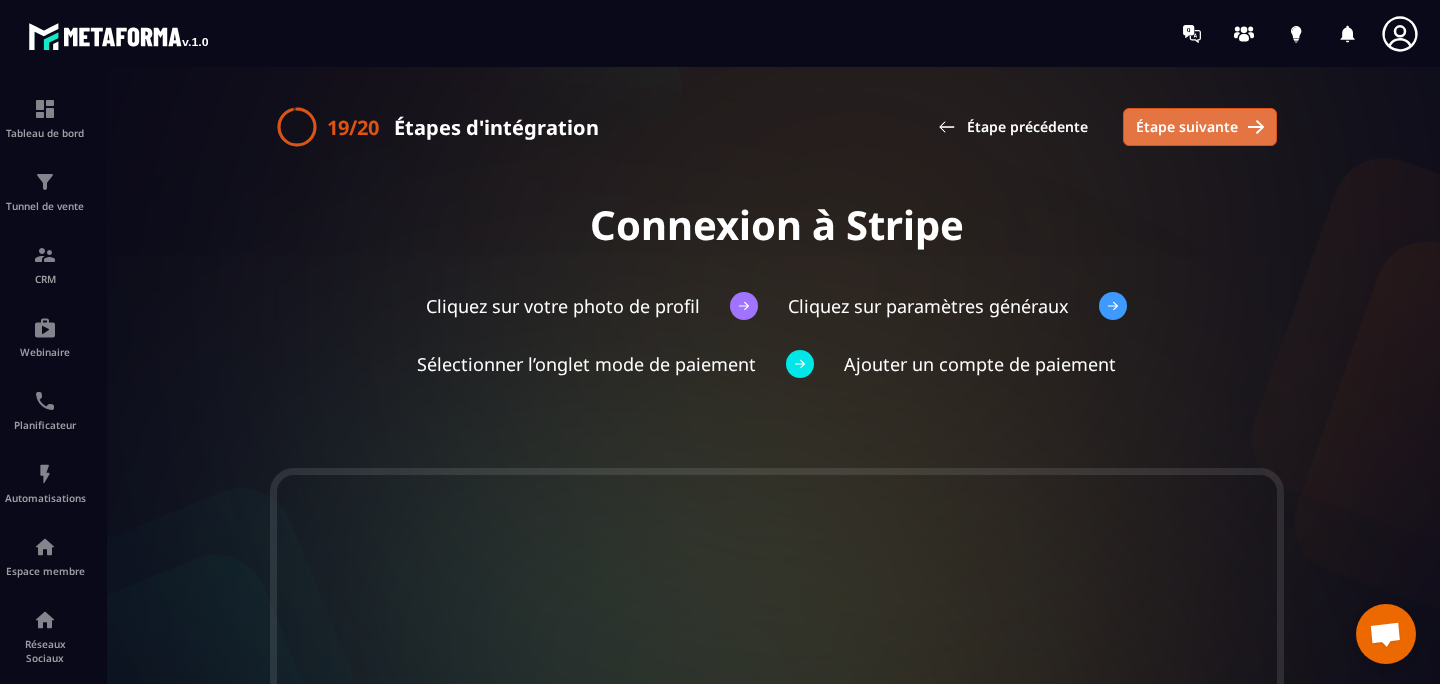 click on "Étape suivante" at bounding box center [1187, 127] 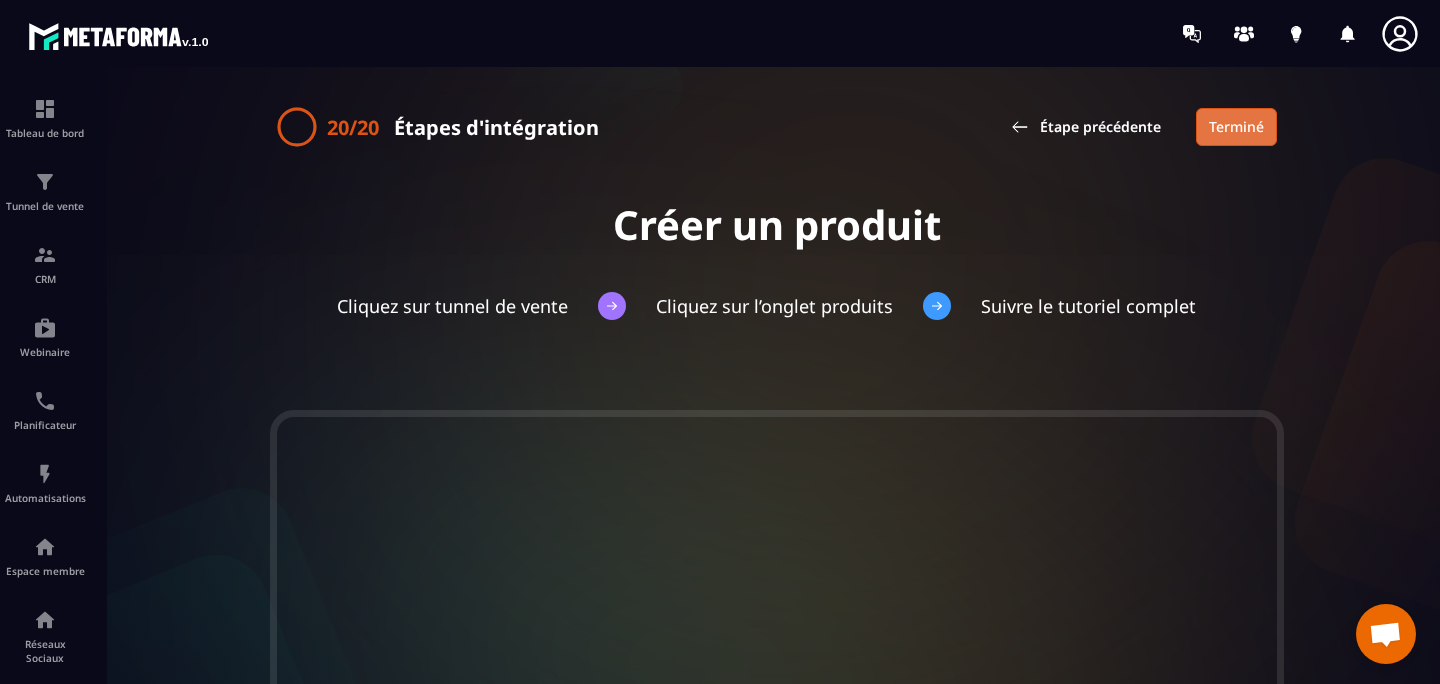 click on "Terminé" at bounding box center (1236, 127) 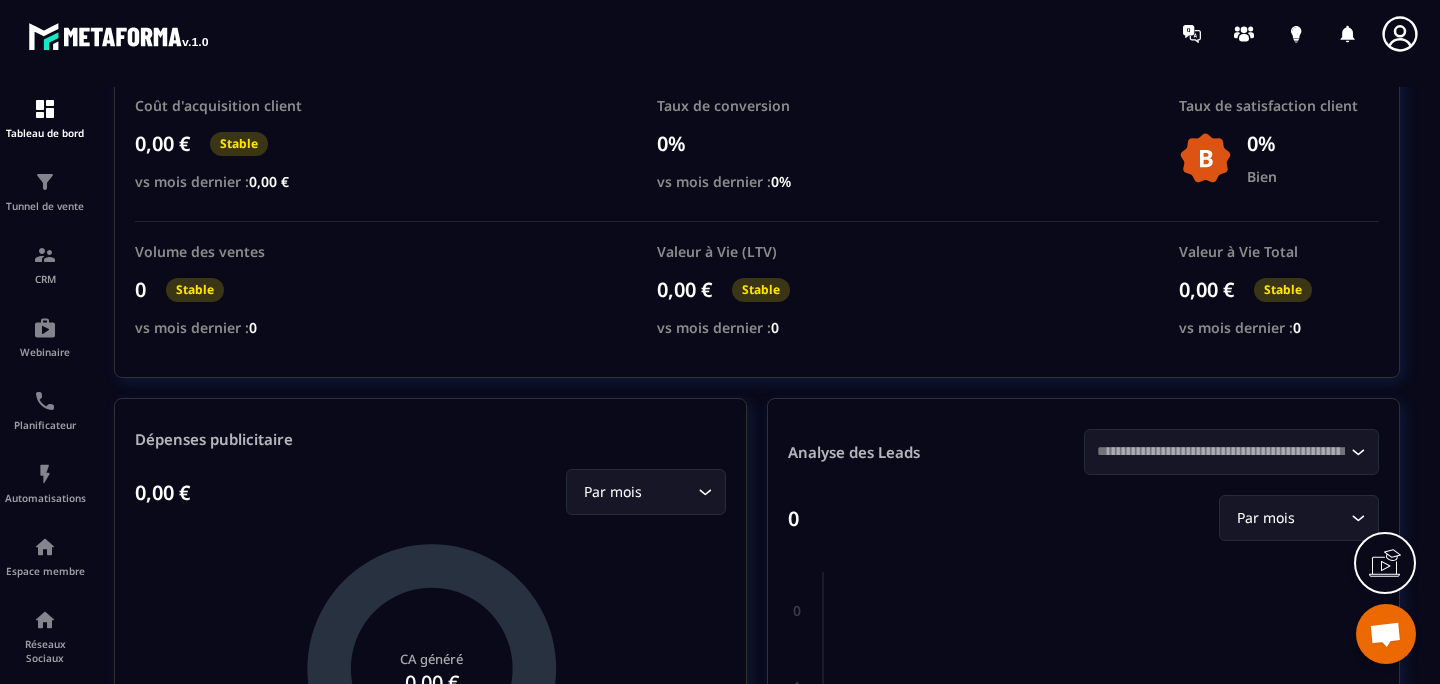 scroll, scrollTop: 0, scrollLeft: 0, axis: both 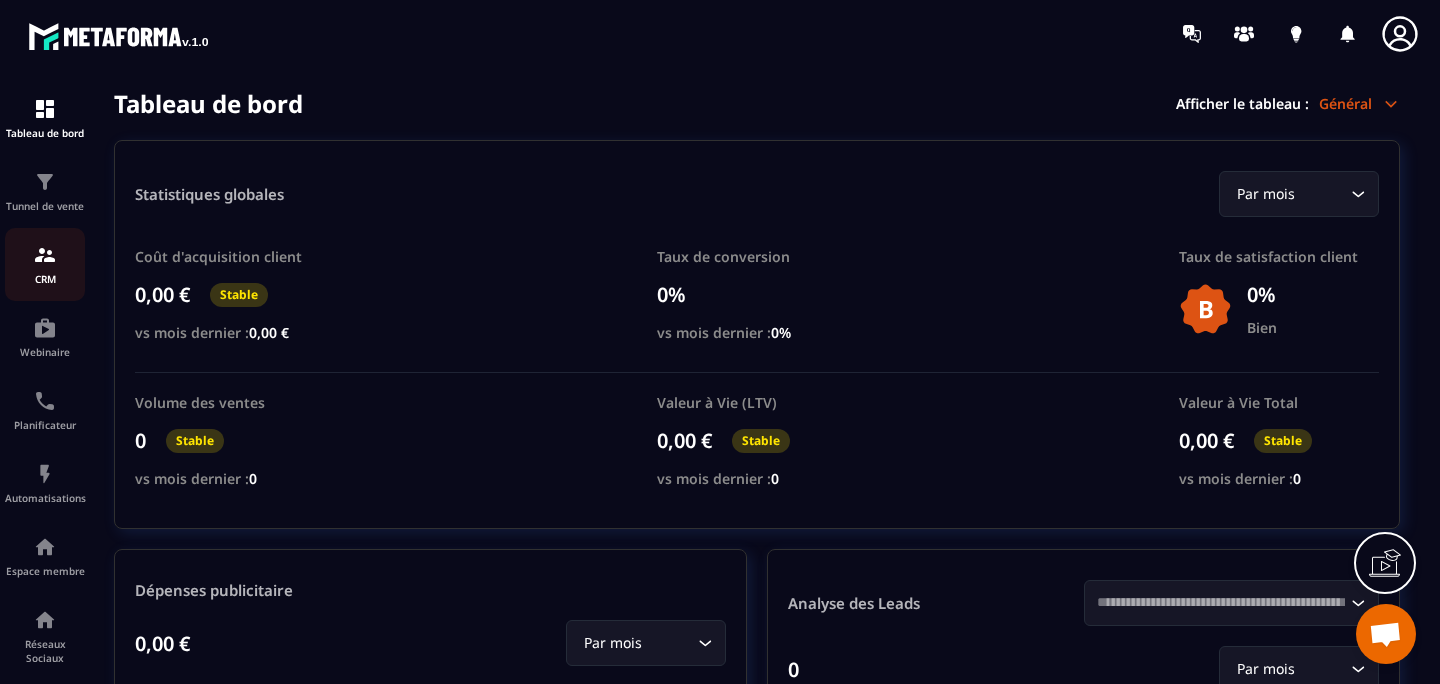 click at bounding box center (45, 255) 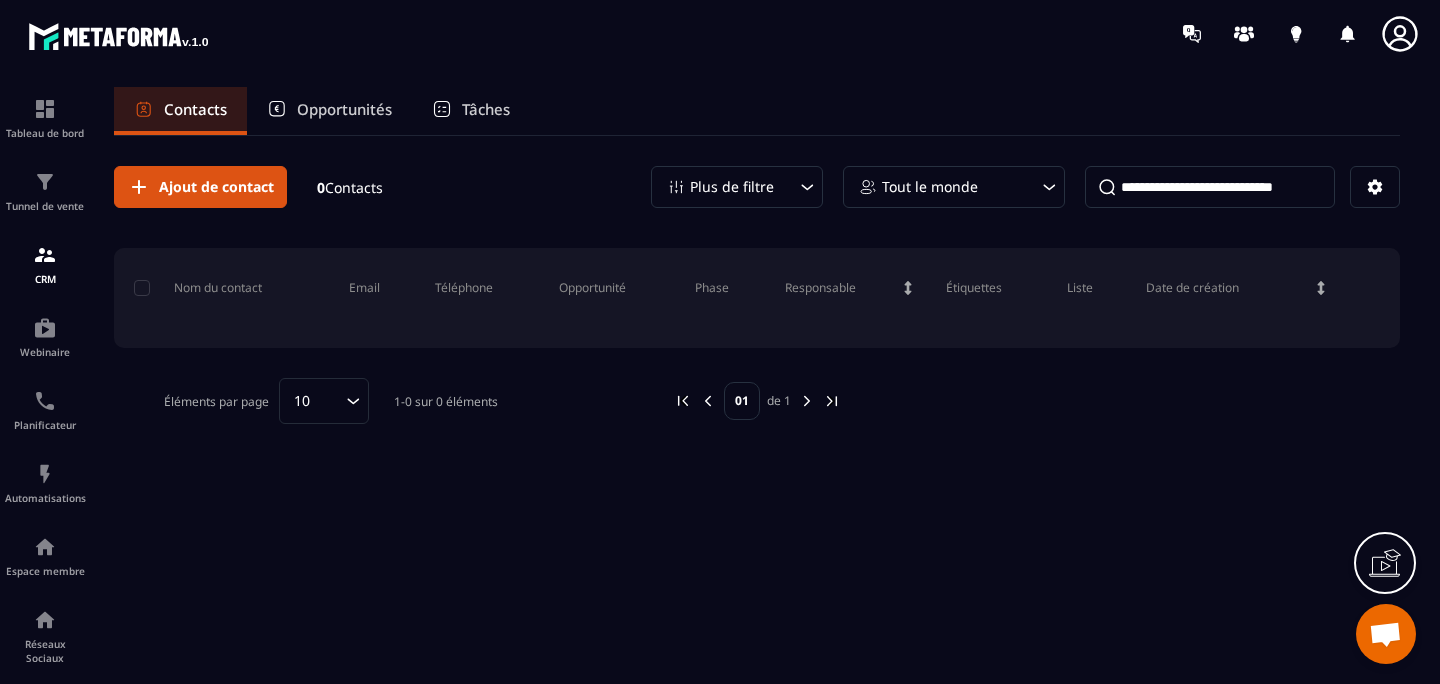 click on "Opportunités" at bounding box center (344, 109) 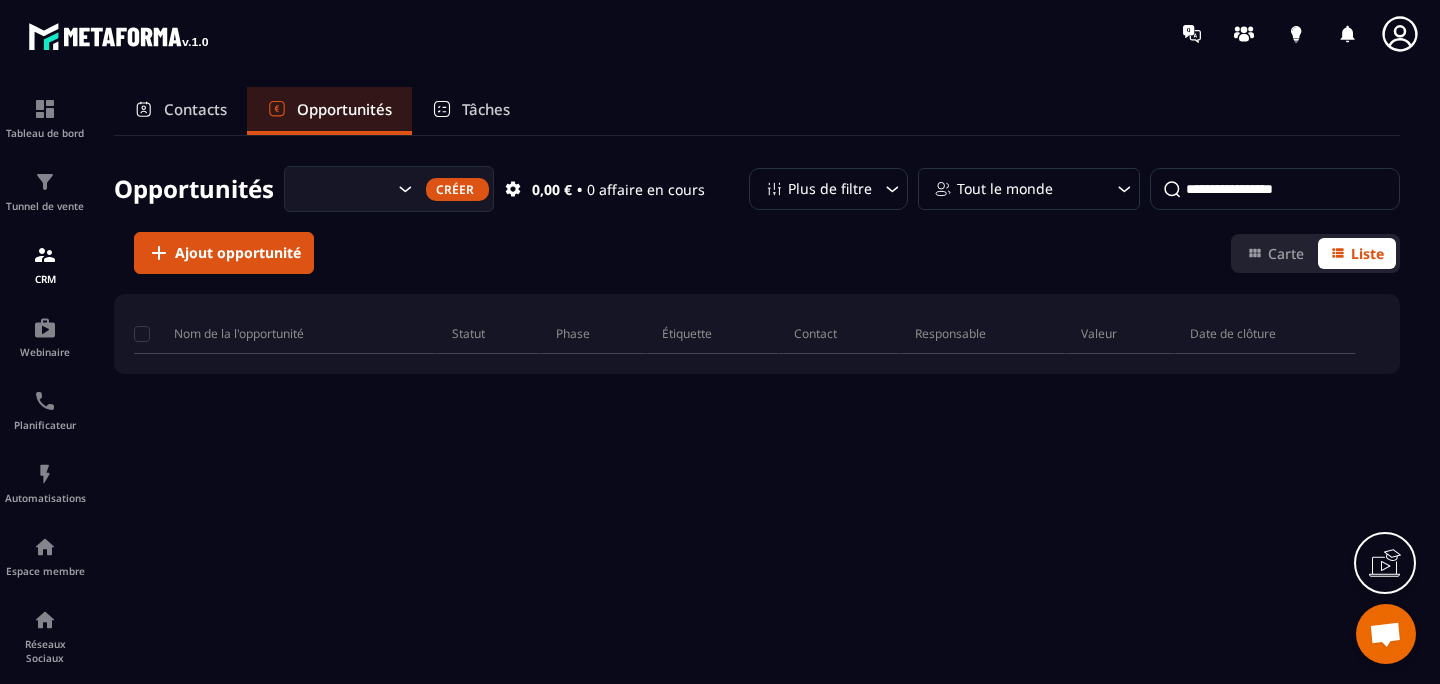 click on "Tâches" at bounding box center [471, 111] 